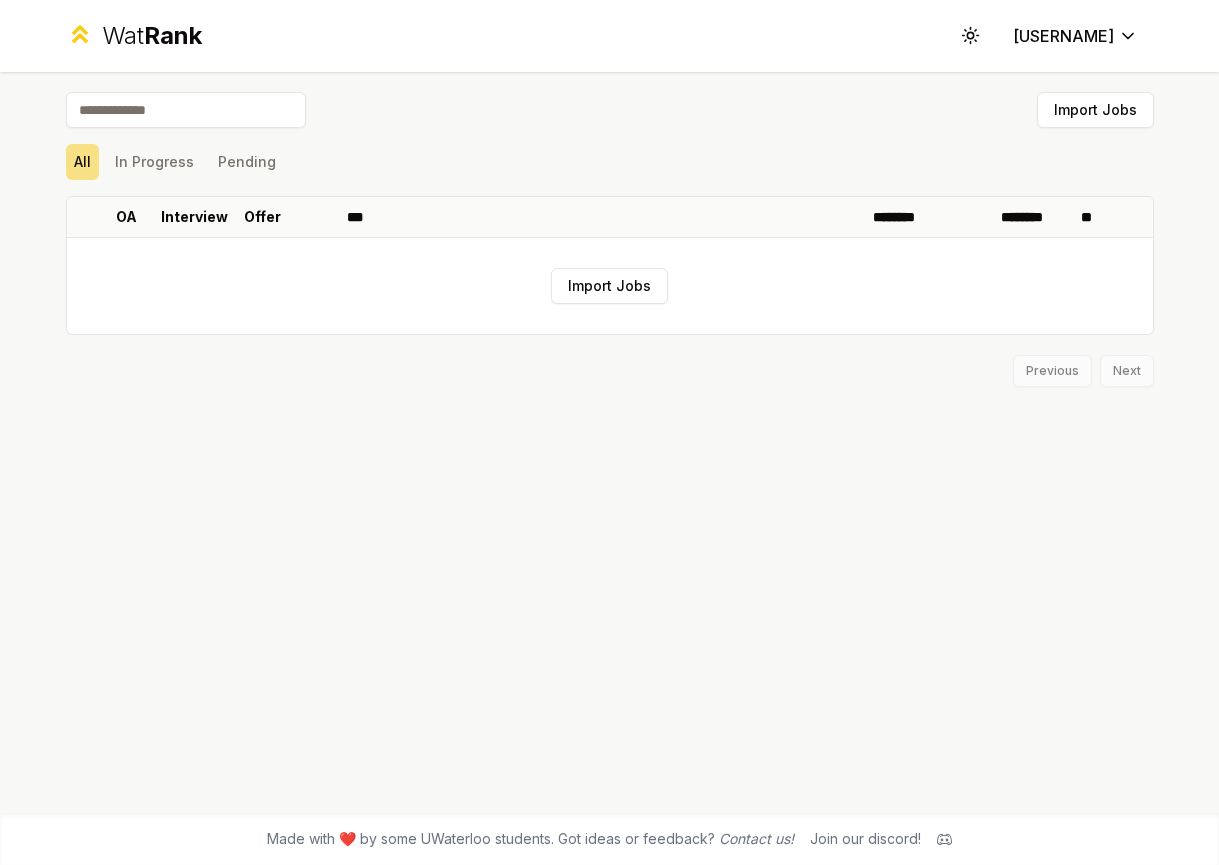 scroll, scrollTop: 0, scrollLeft: 0, axis: both 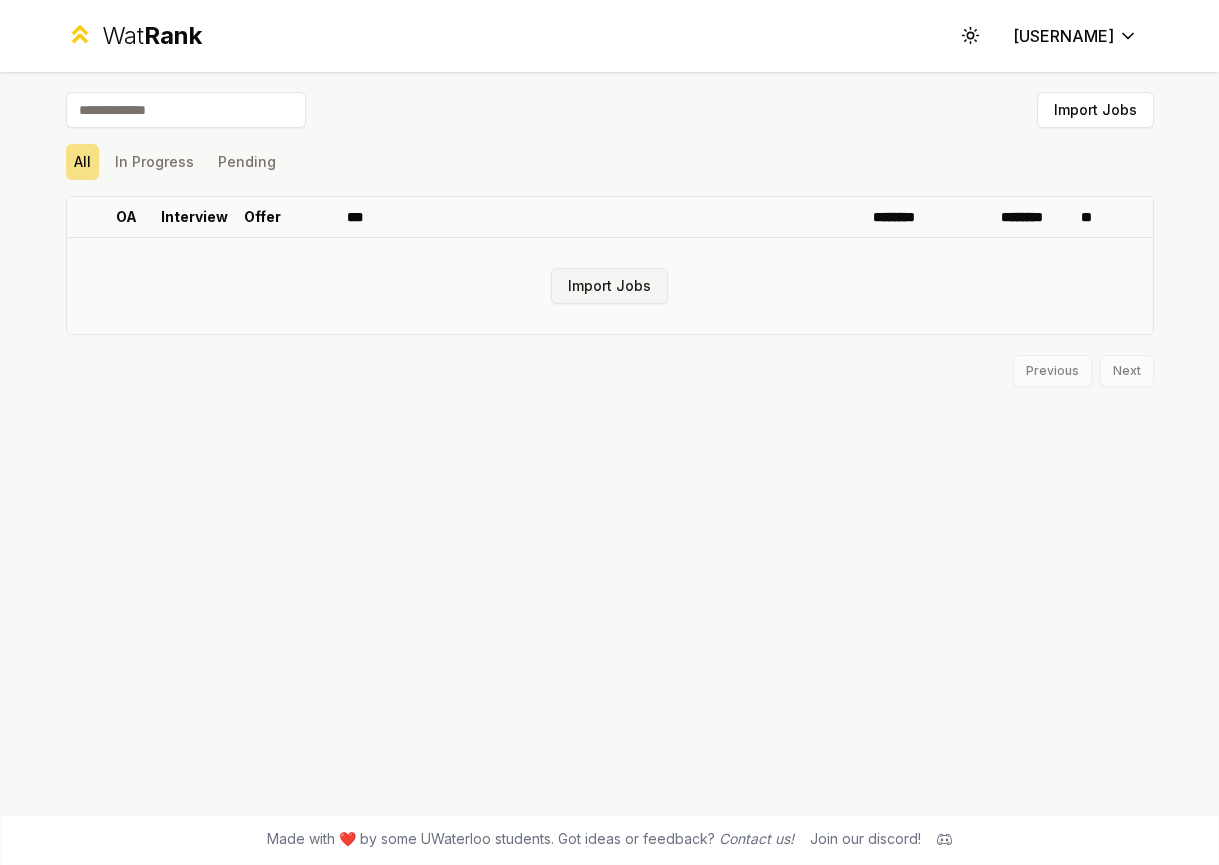 click on "Import Jobs" at bounding box center [609, 286] 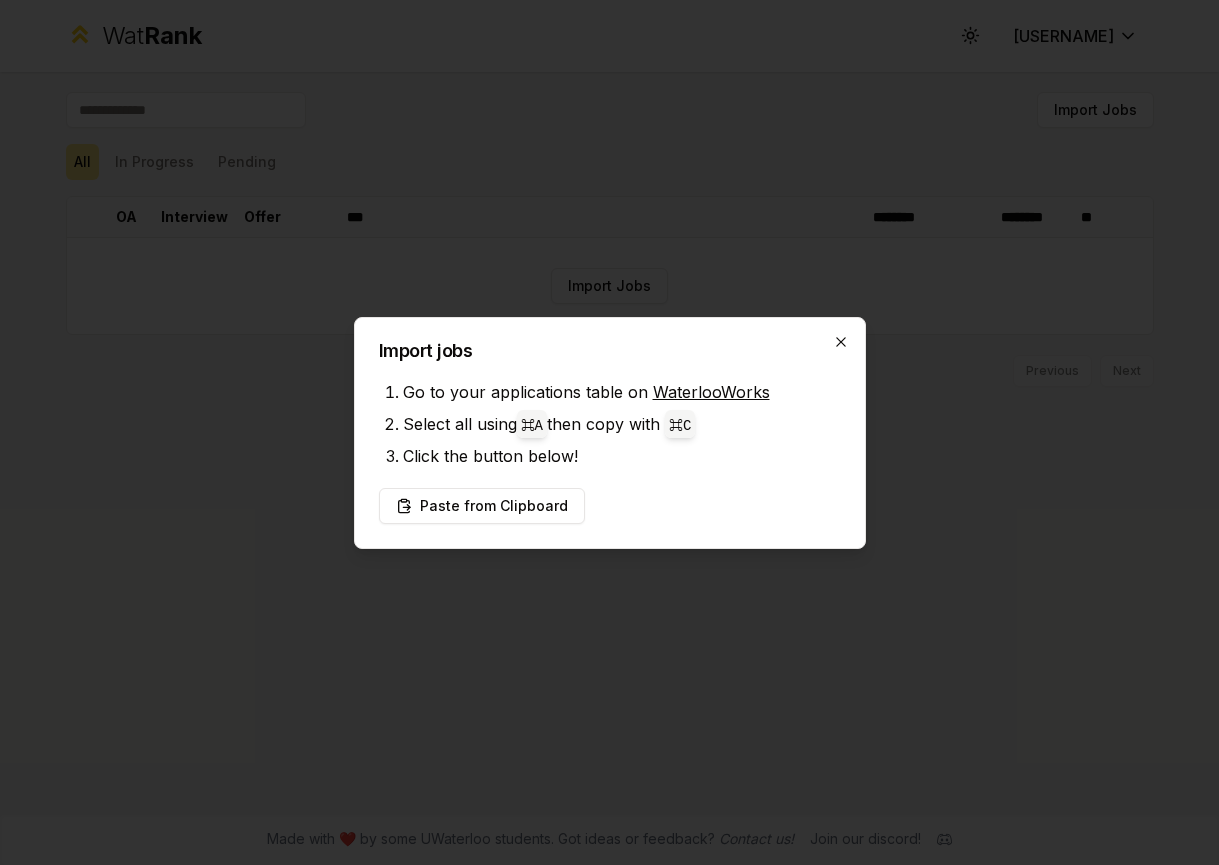 click 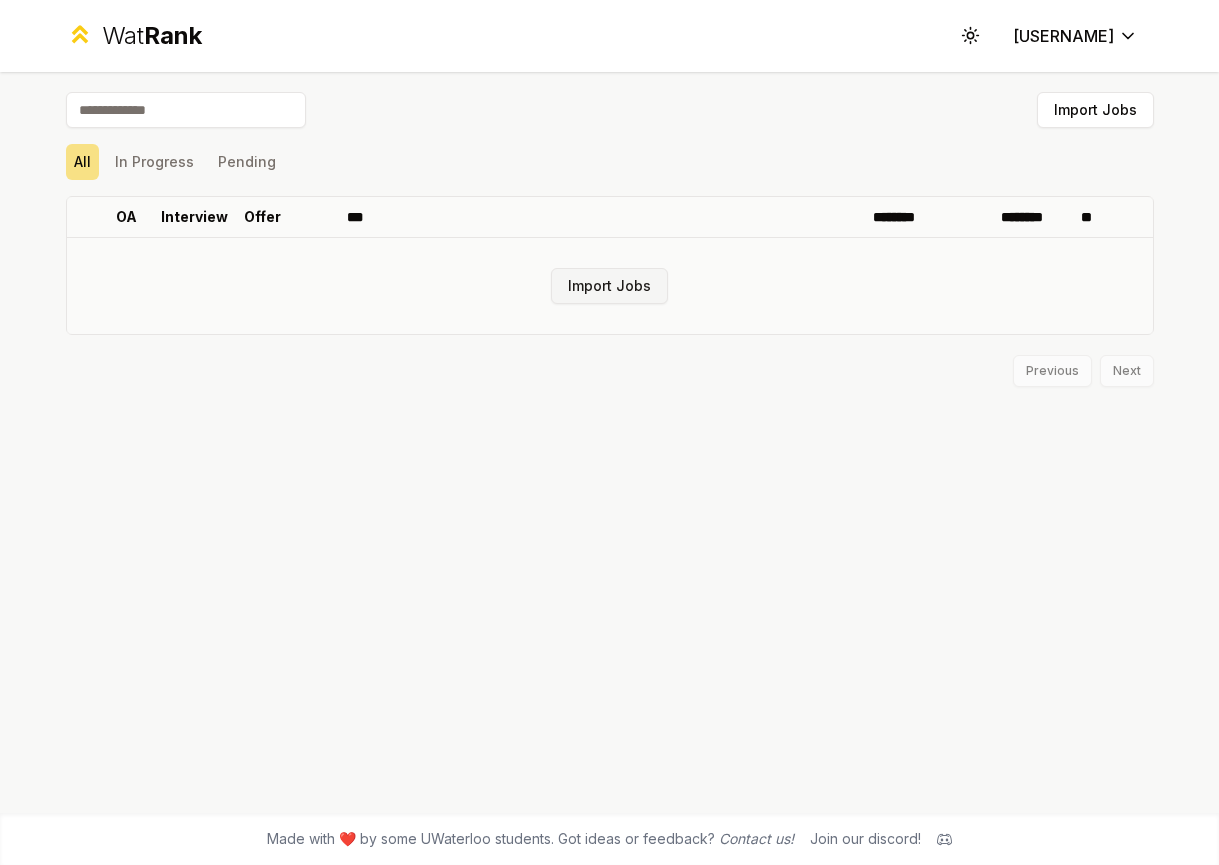 click on "Import Jobs" at bounding box center [609, 286] 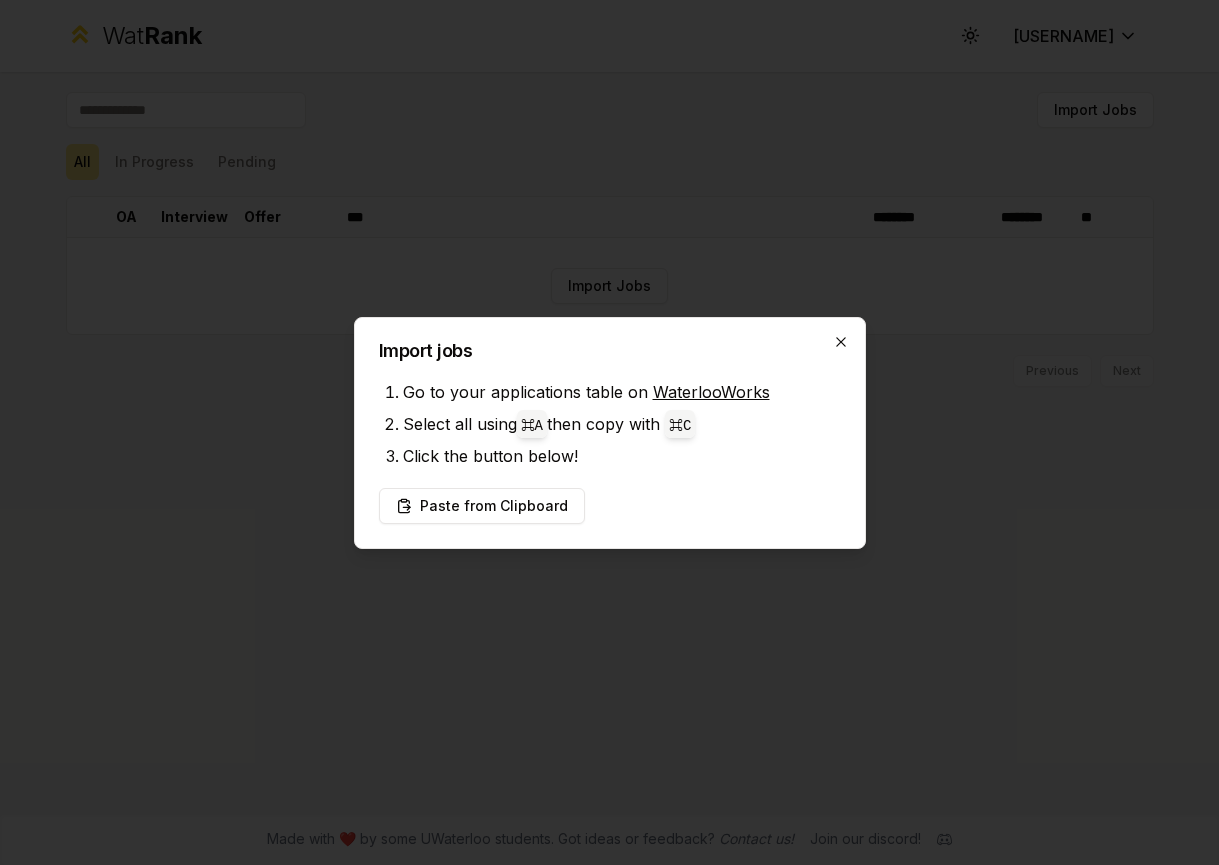 click 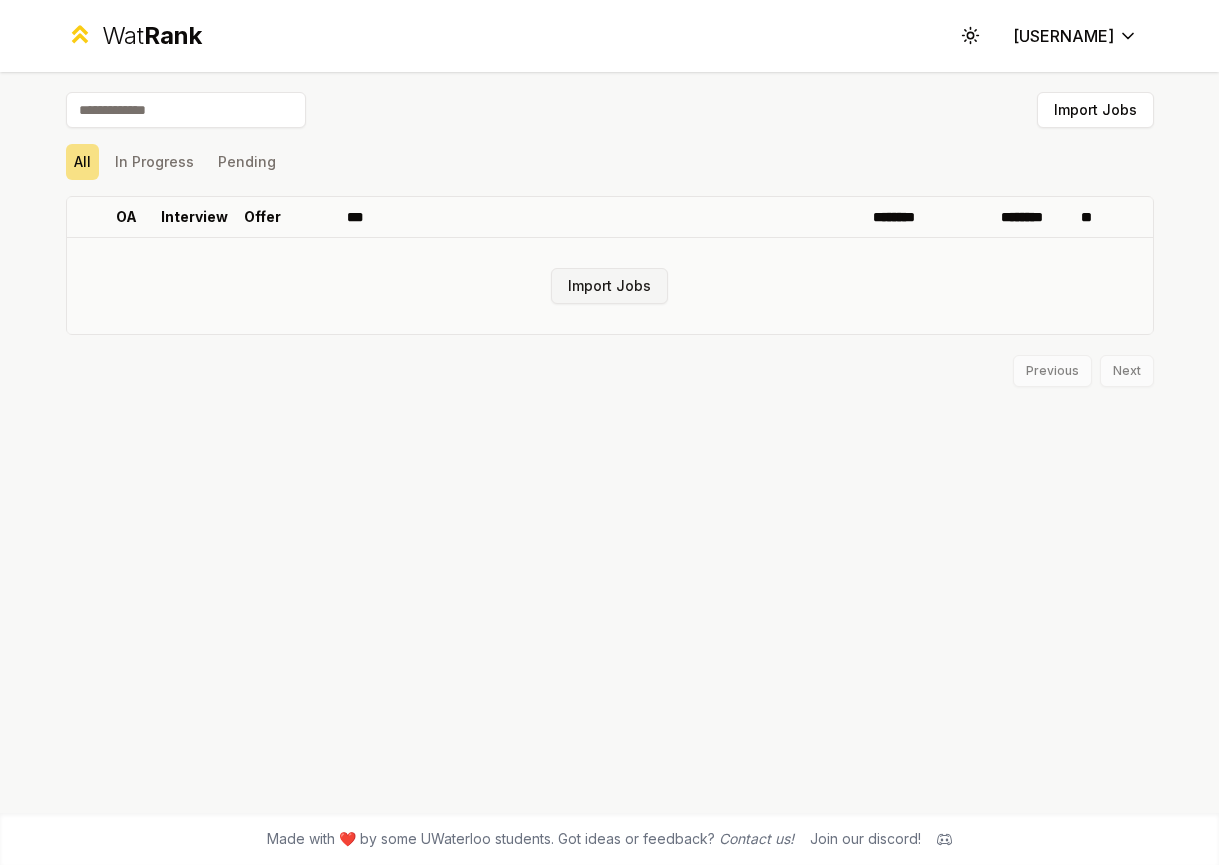click on "Import Jobs" at bounding box center [609, 286] 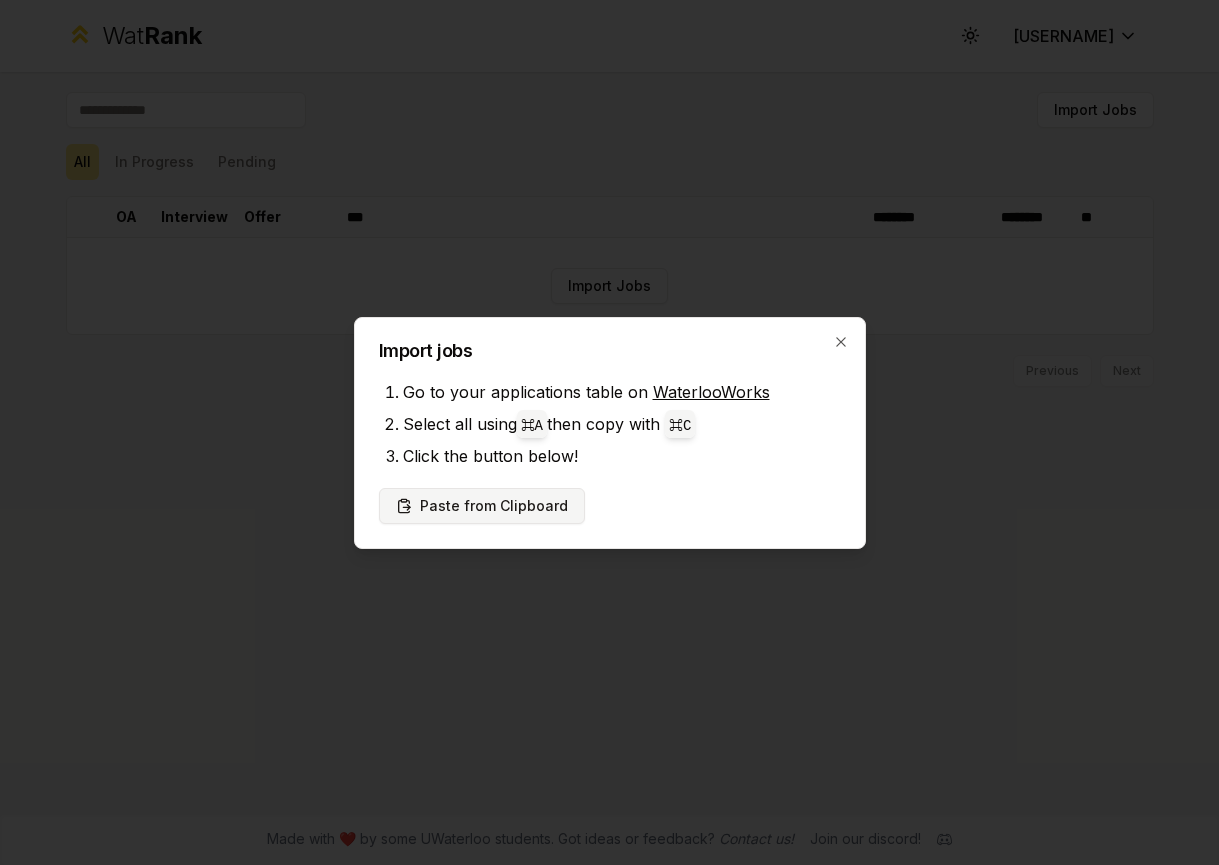 click on "Paste from Clipboard" at bounding box center [482, 506] 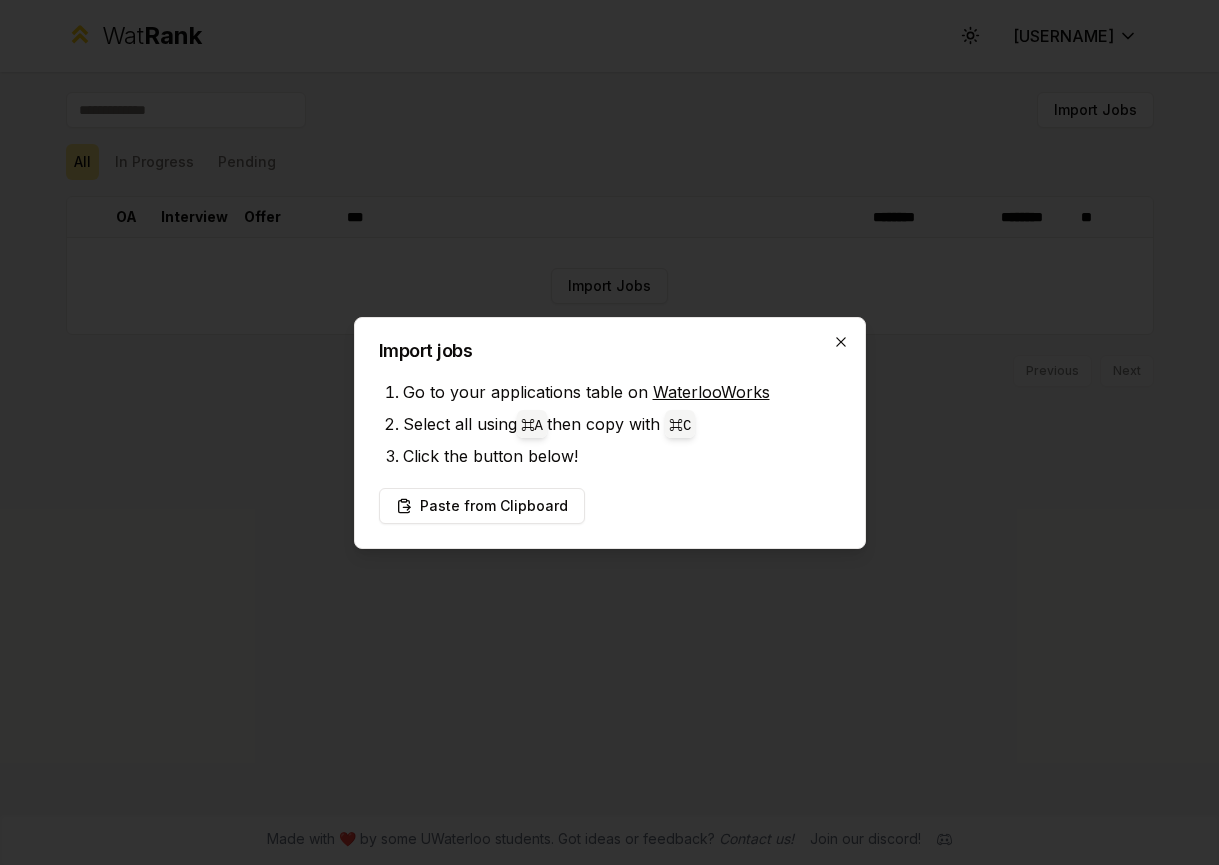 click 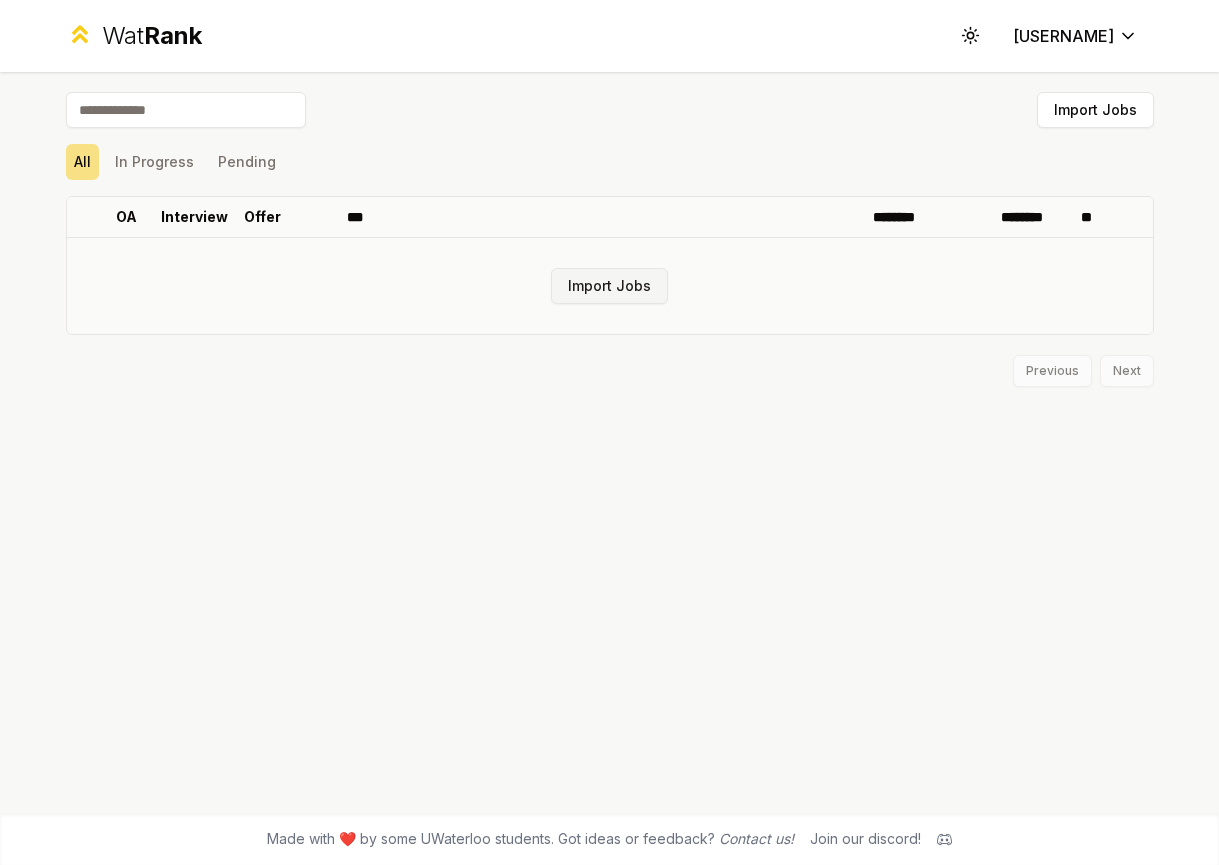 click on "Import Jobs" at bounding box center [609, 286] 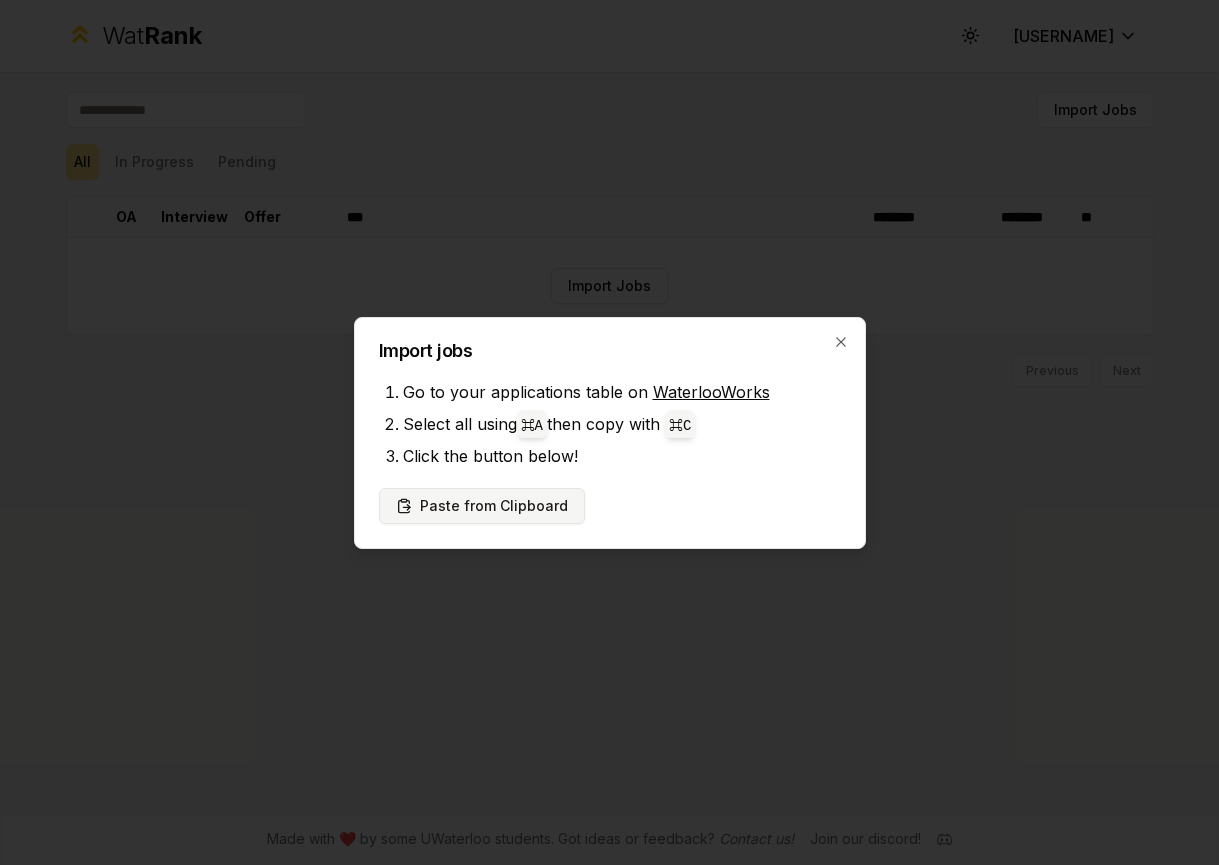 click on "Paste from Clipboard" at bounding box center [482, 506] 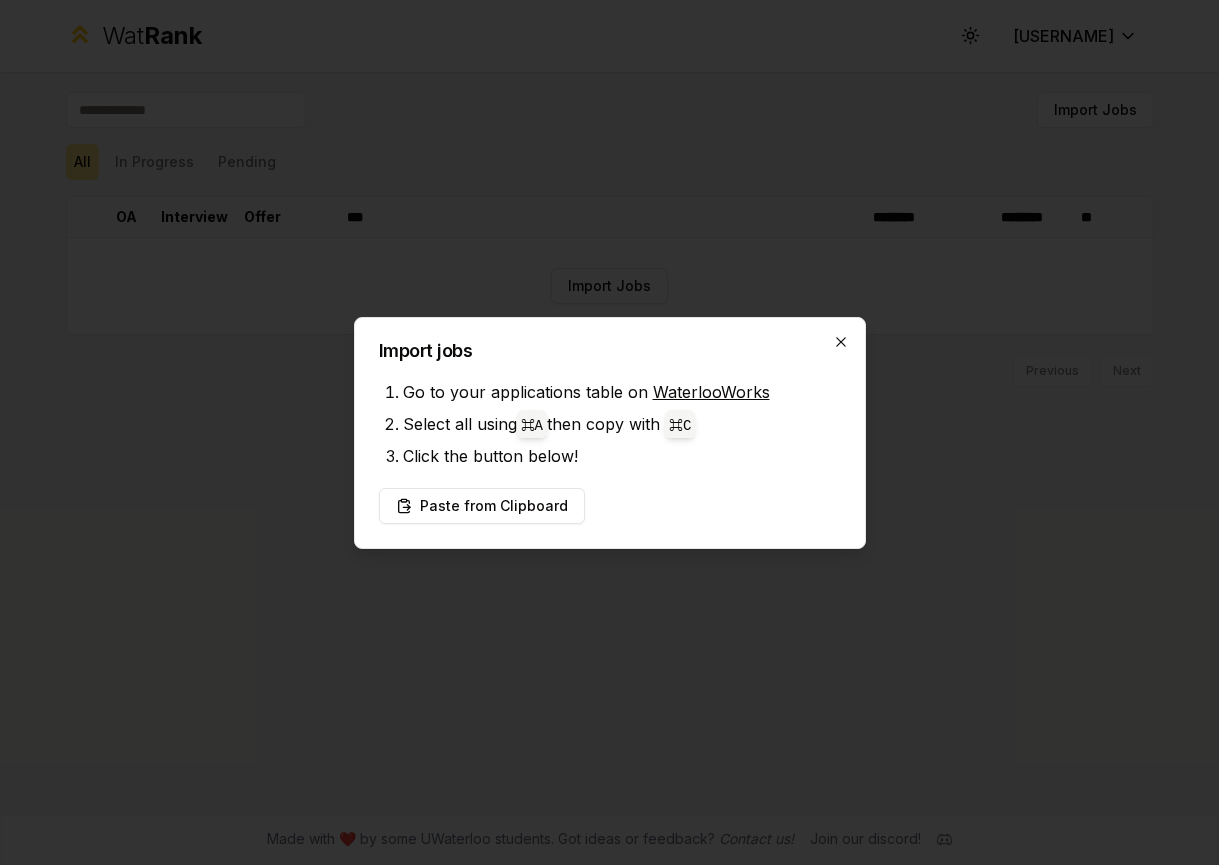 click 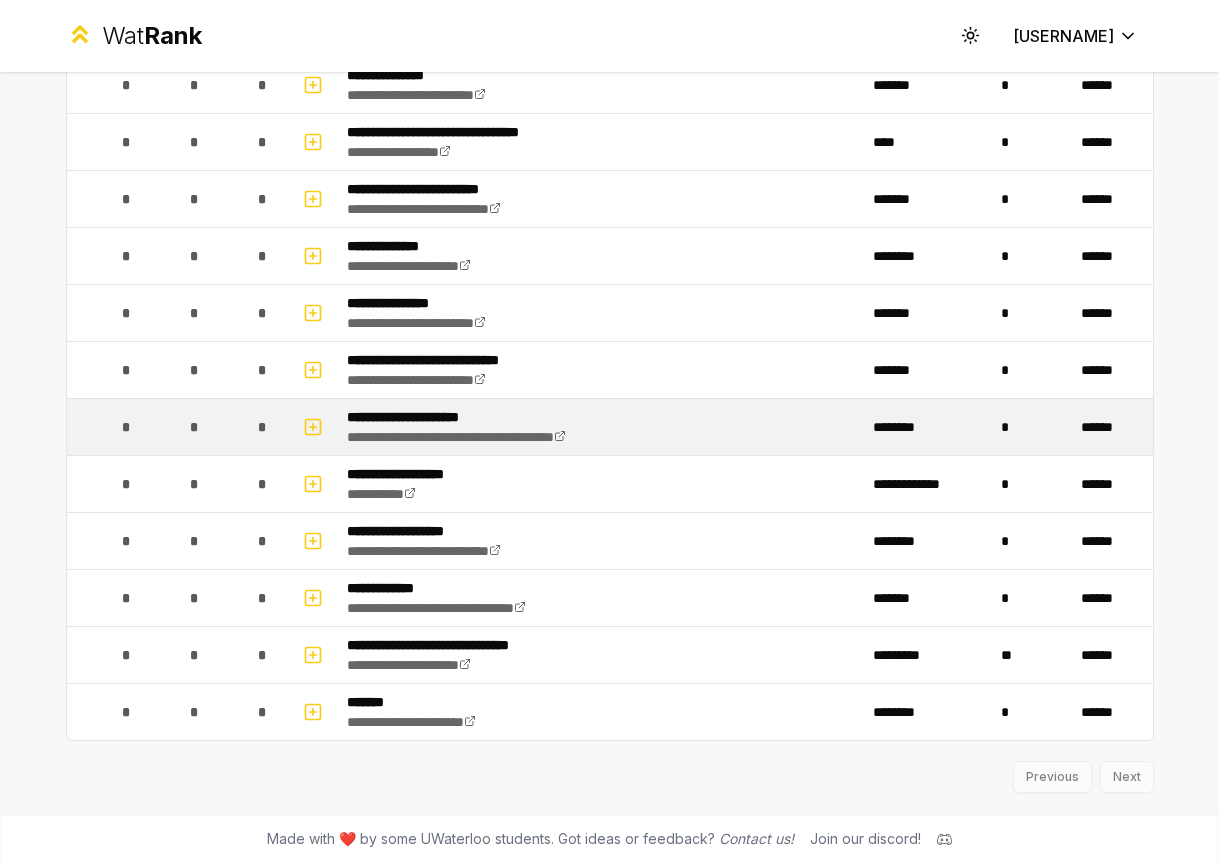 scroll, scrollTop: 2007, scrollLeft: 0, axis: vertical 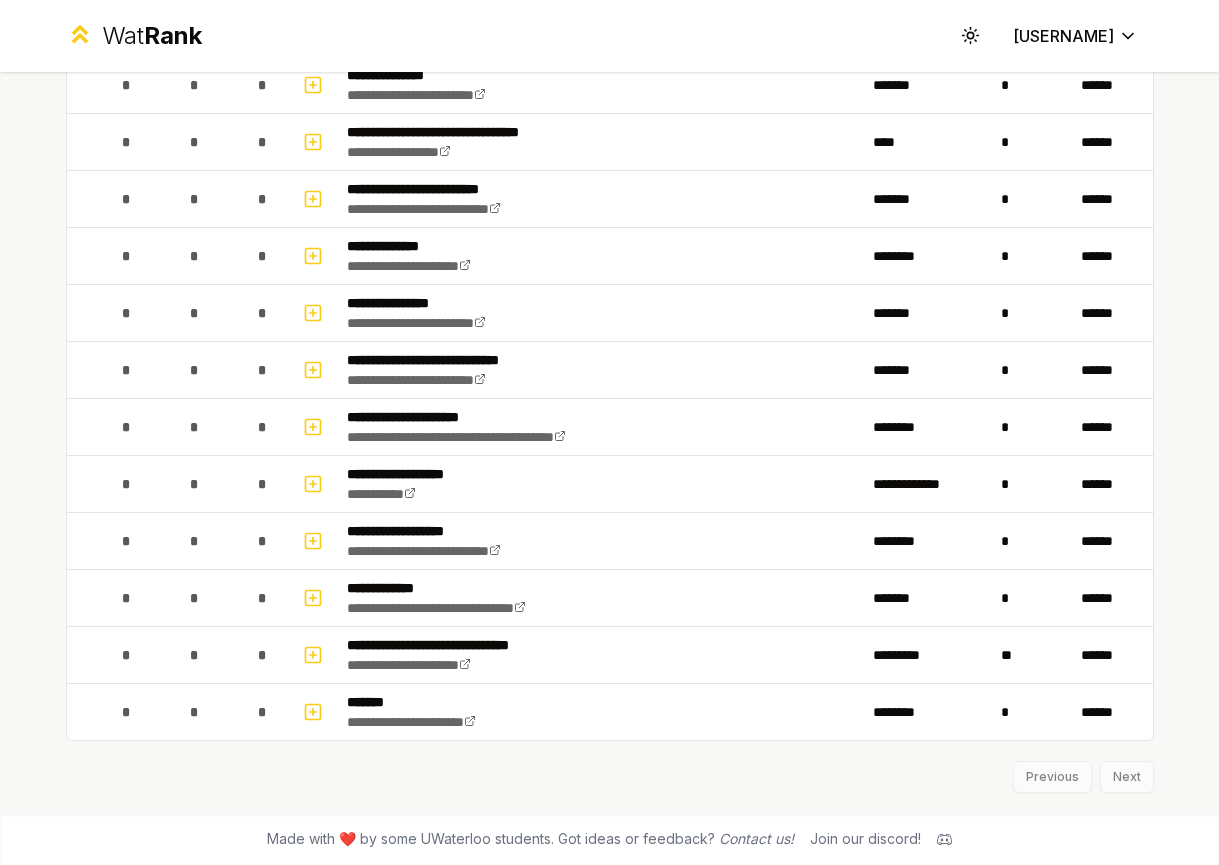 click on "Previous Next" at bounding box center [610, 767] 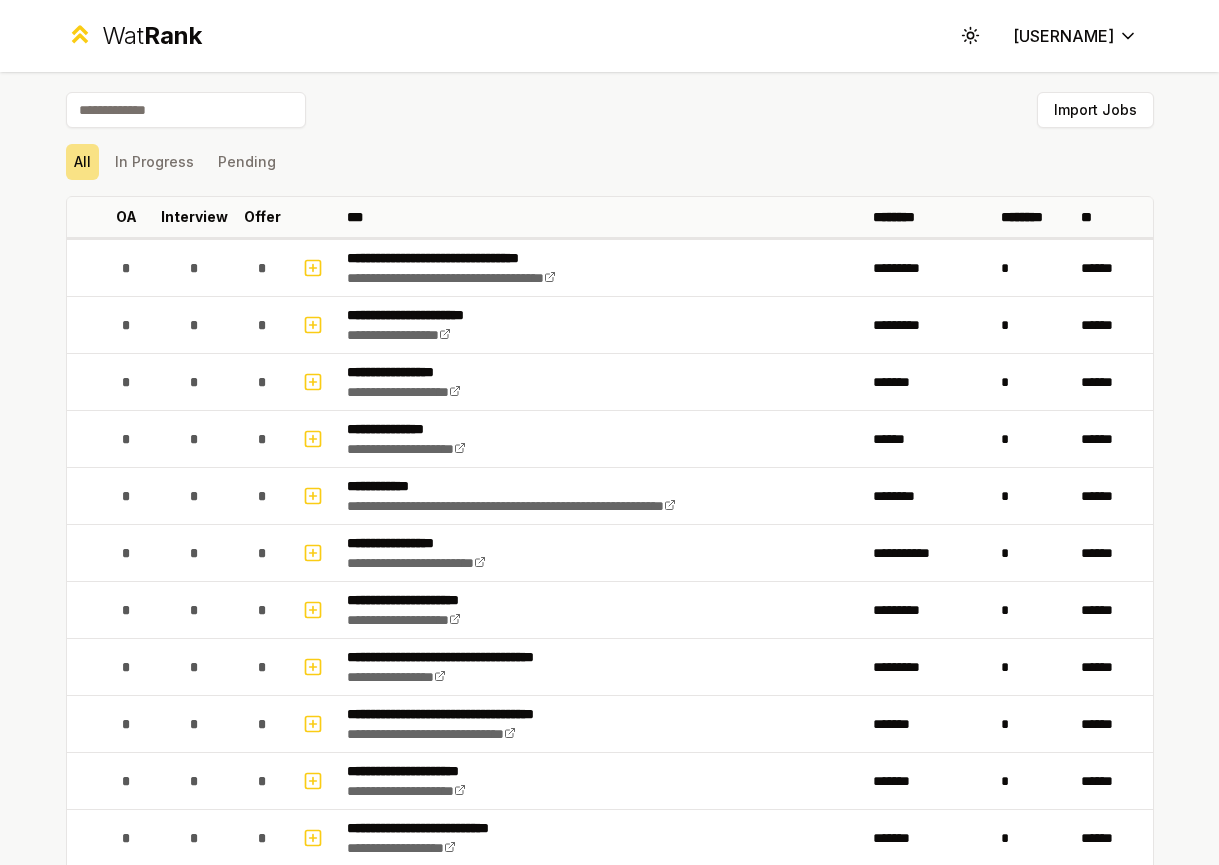 scroll, scrollTop: 0, scrollLeft: 0, axis: both 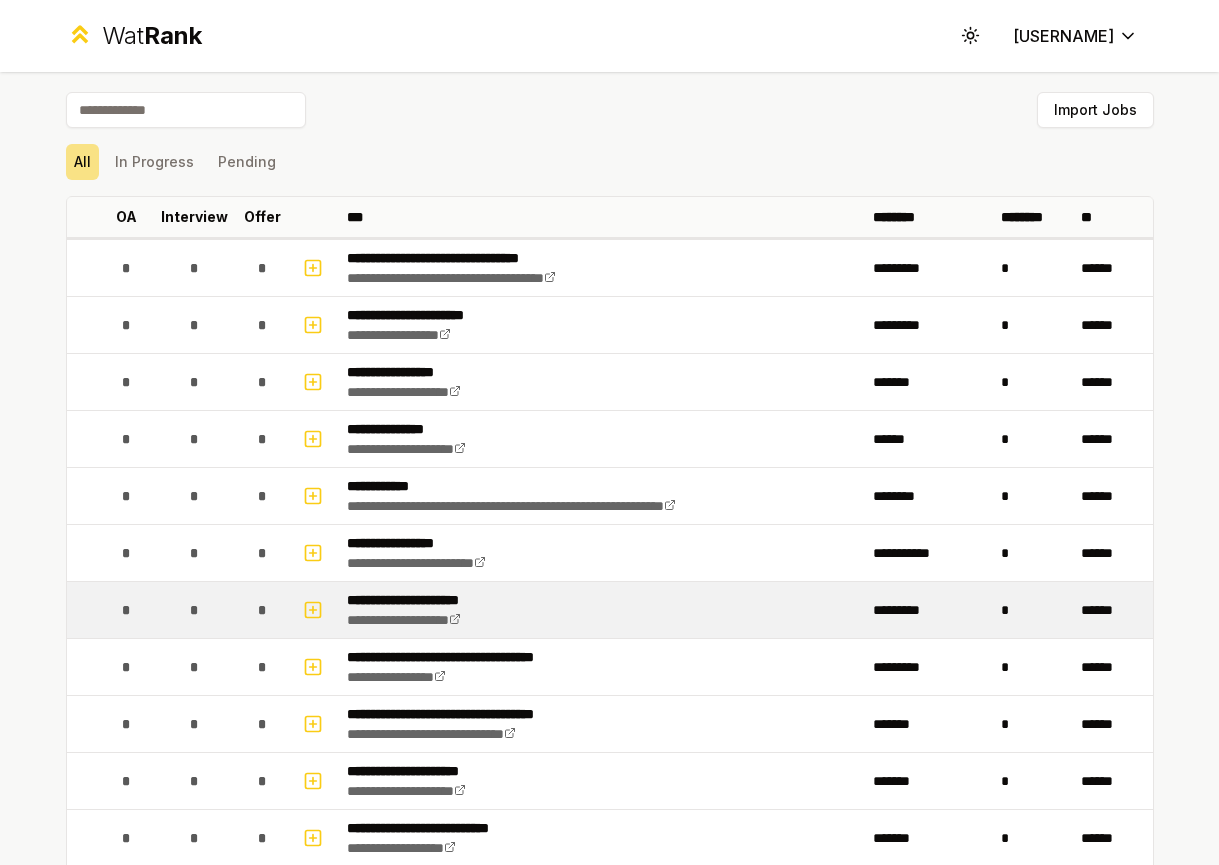 click on "*" at bounding box center (1033, 610) 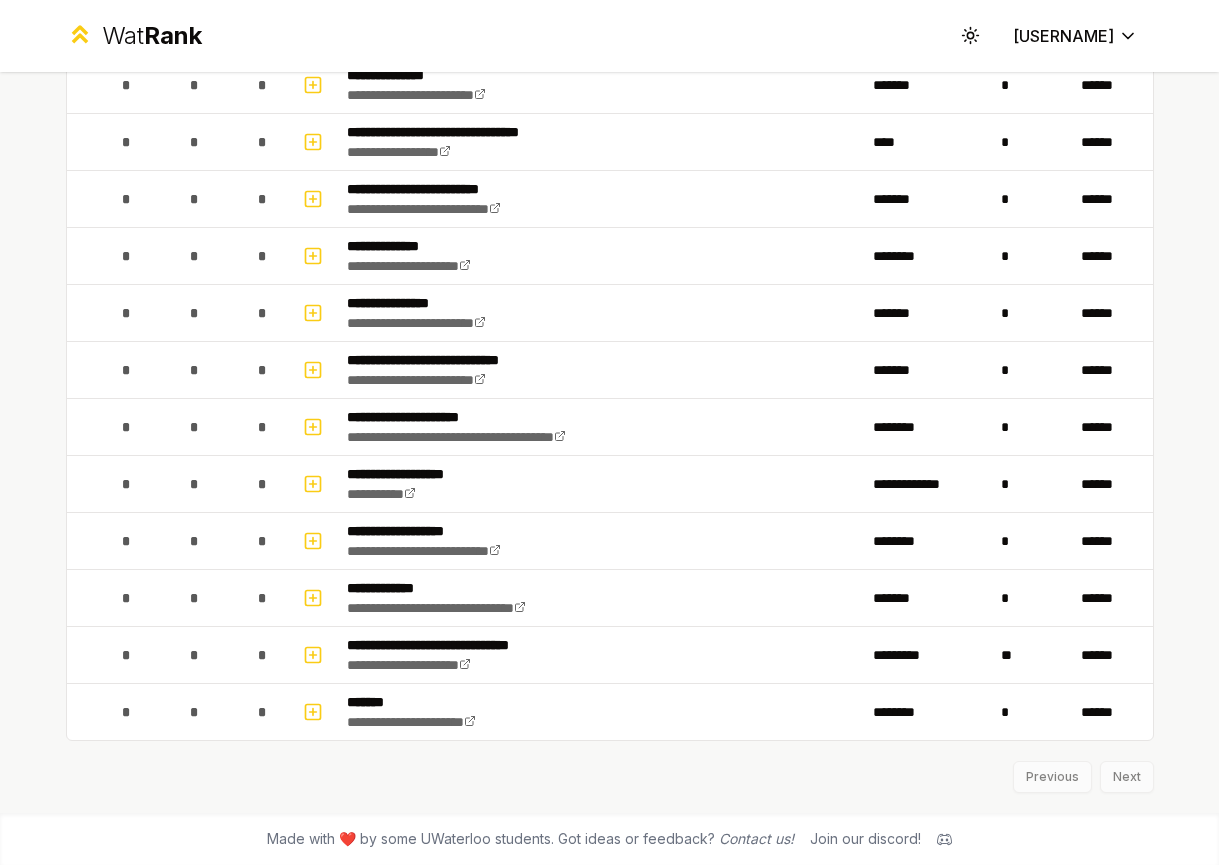 scroll, scrollTop: 2007, scrollLeft: 0, axis: vertical 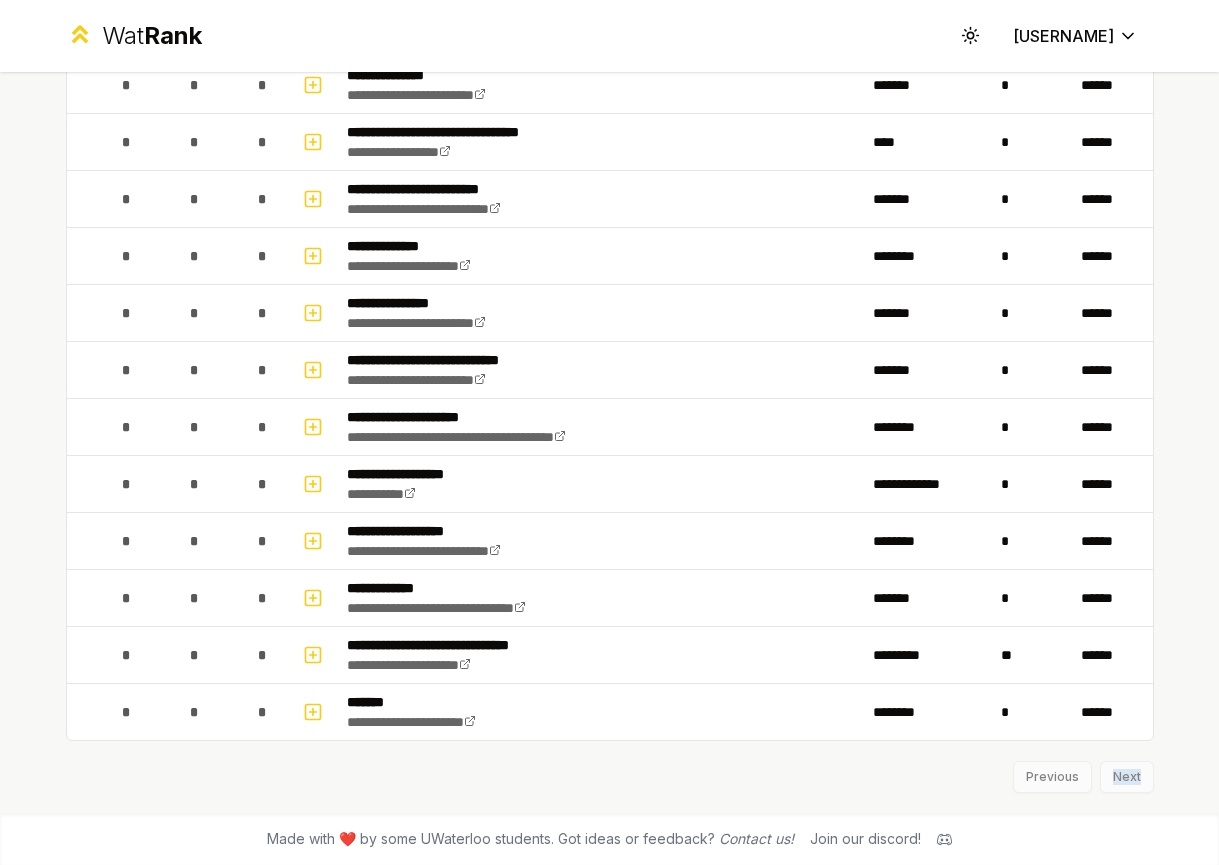 click on "Previous Next" at bounding box center [610, 767] 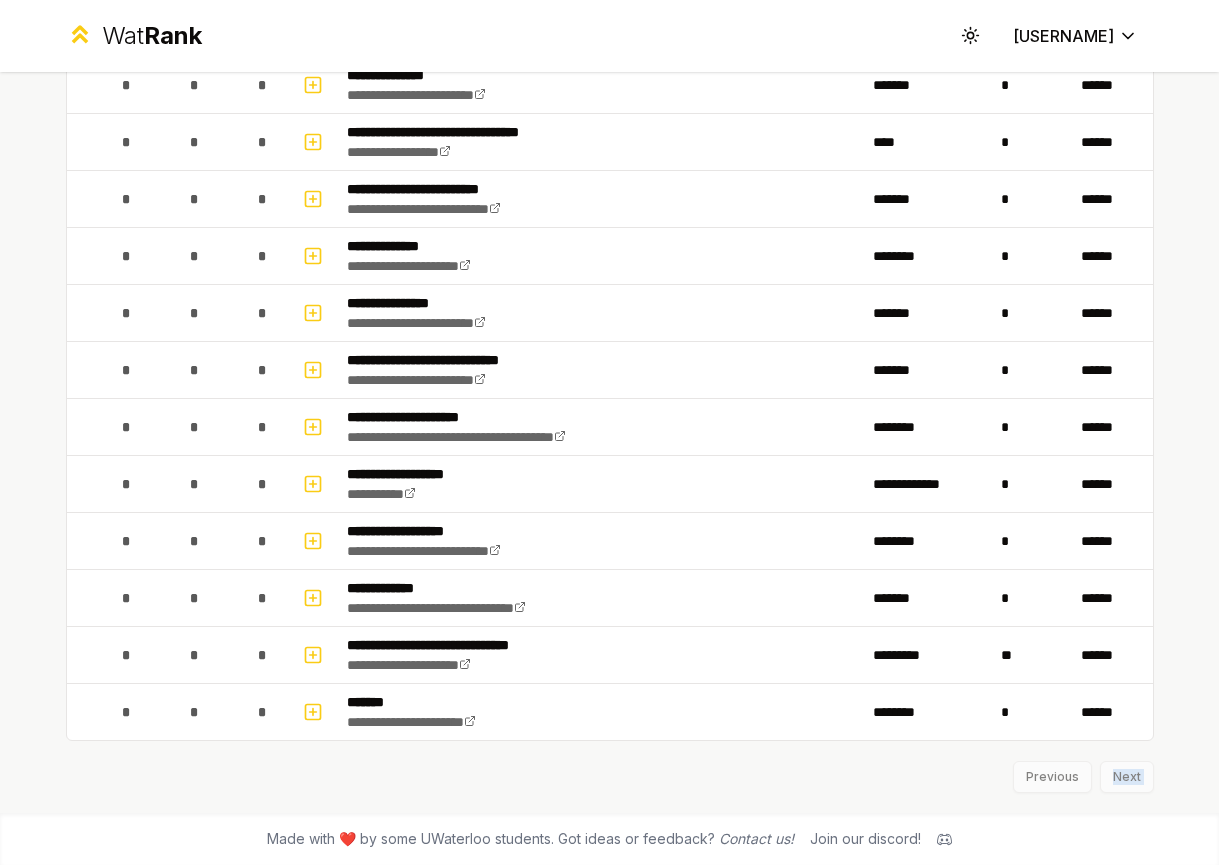 click on "Previous Next" at bounding box center [610, 767] 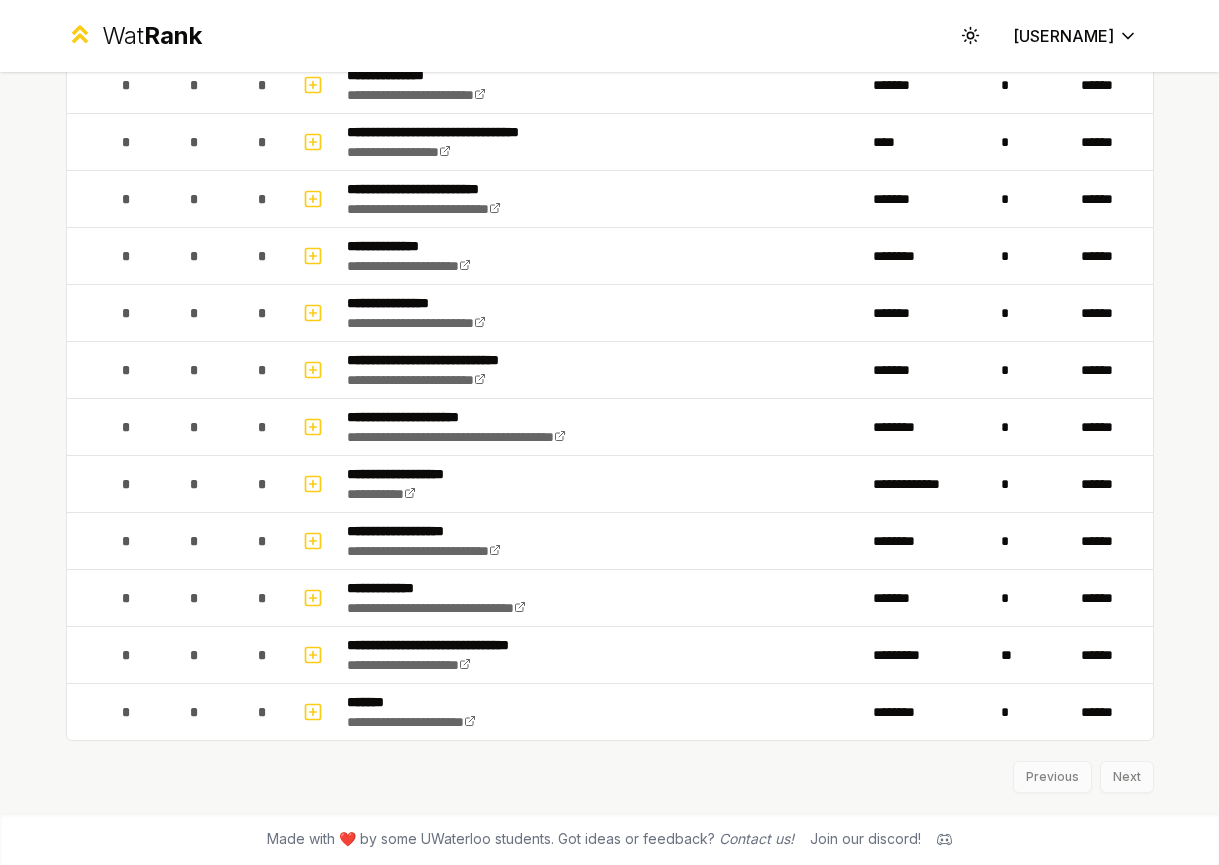 click on "**********" at bounding box center [610, -561] 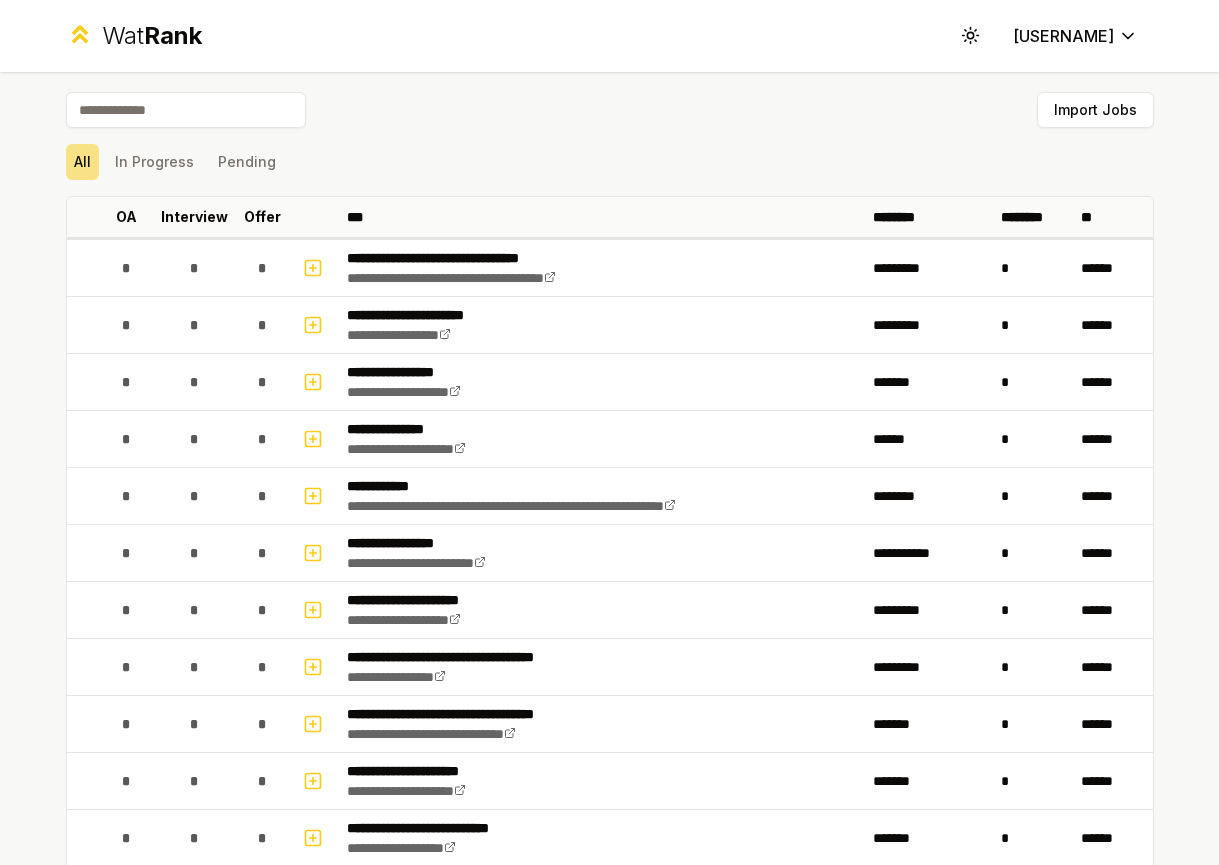 scroll, scrollTop: 0, scrollLeft: 0, axis: both 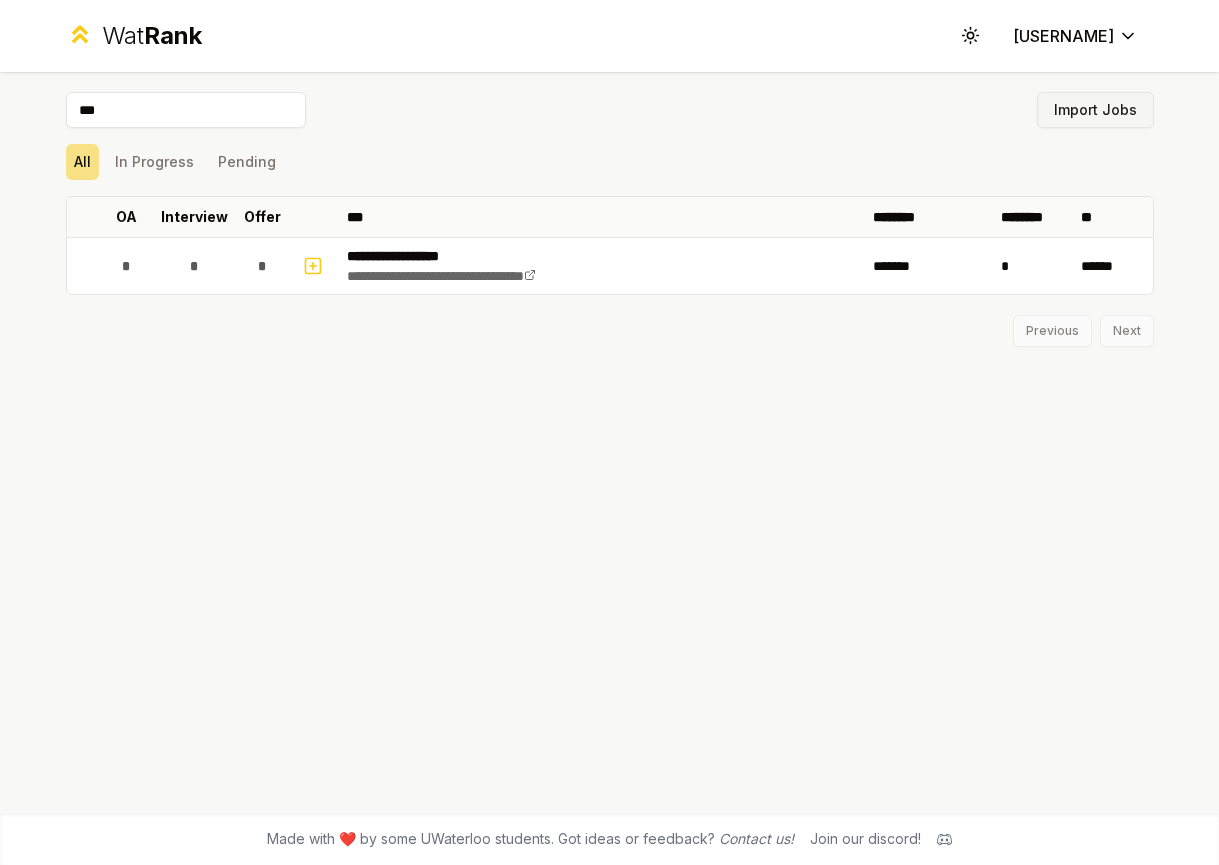 type on "***" 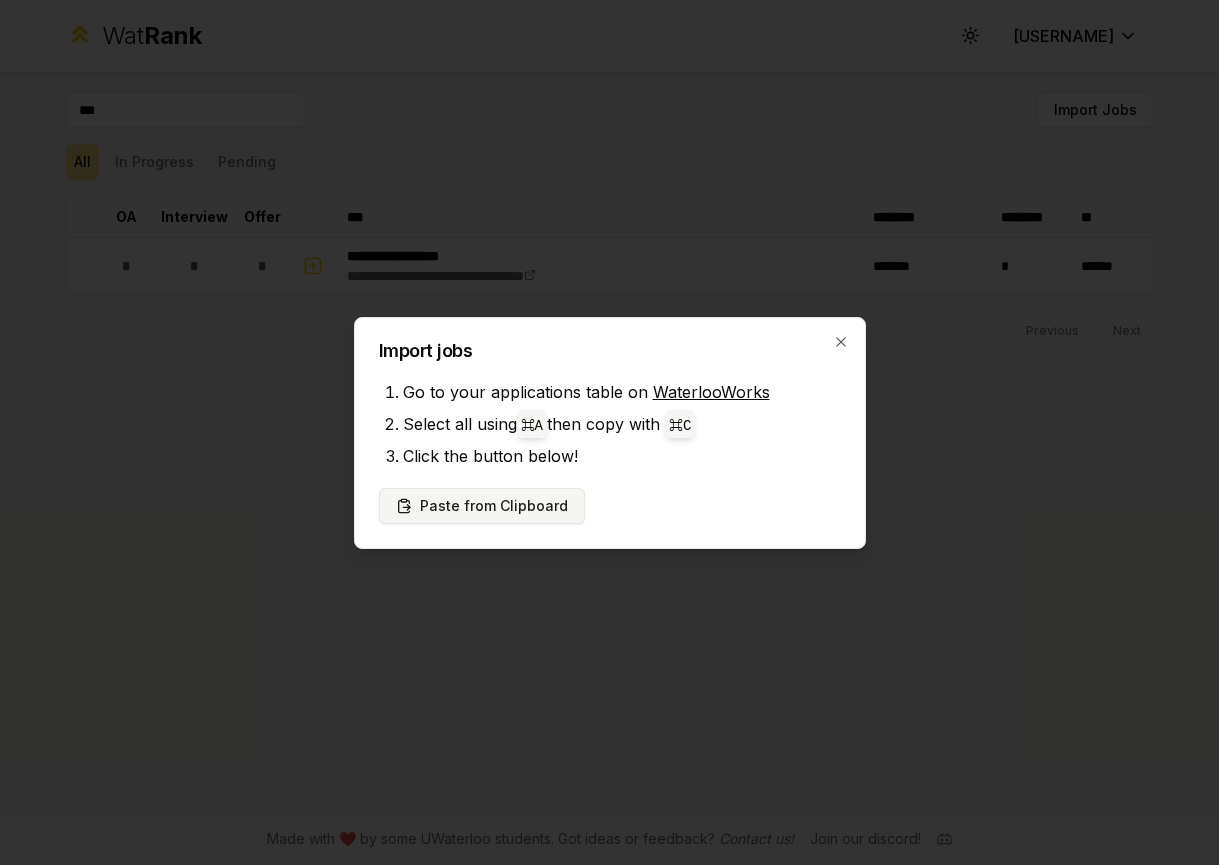 click on "Paste from Clipboard" at bounding box center (482, 506) 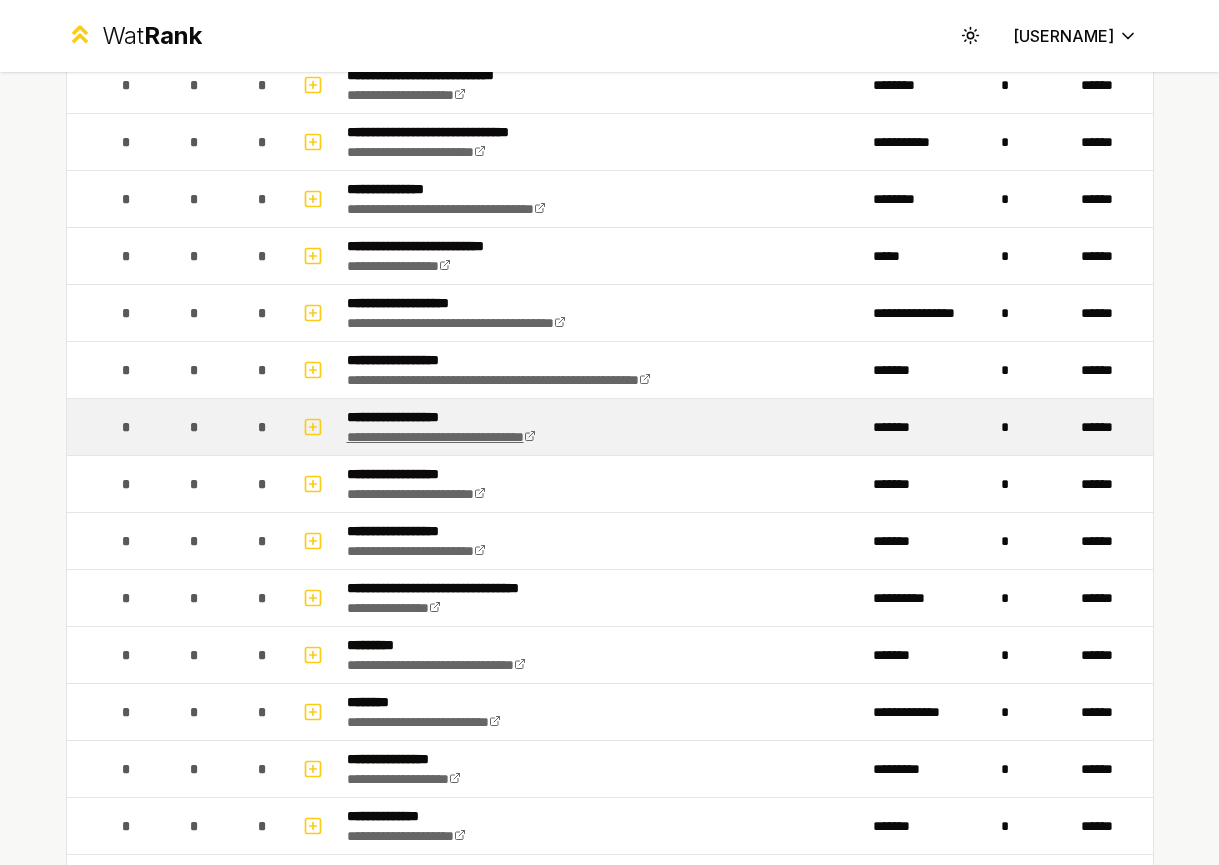 scroll, scrollTop: 1378, scrollLeft: 0, axis: vertical 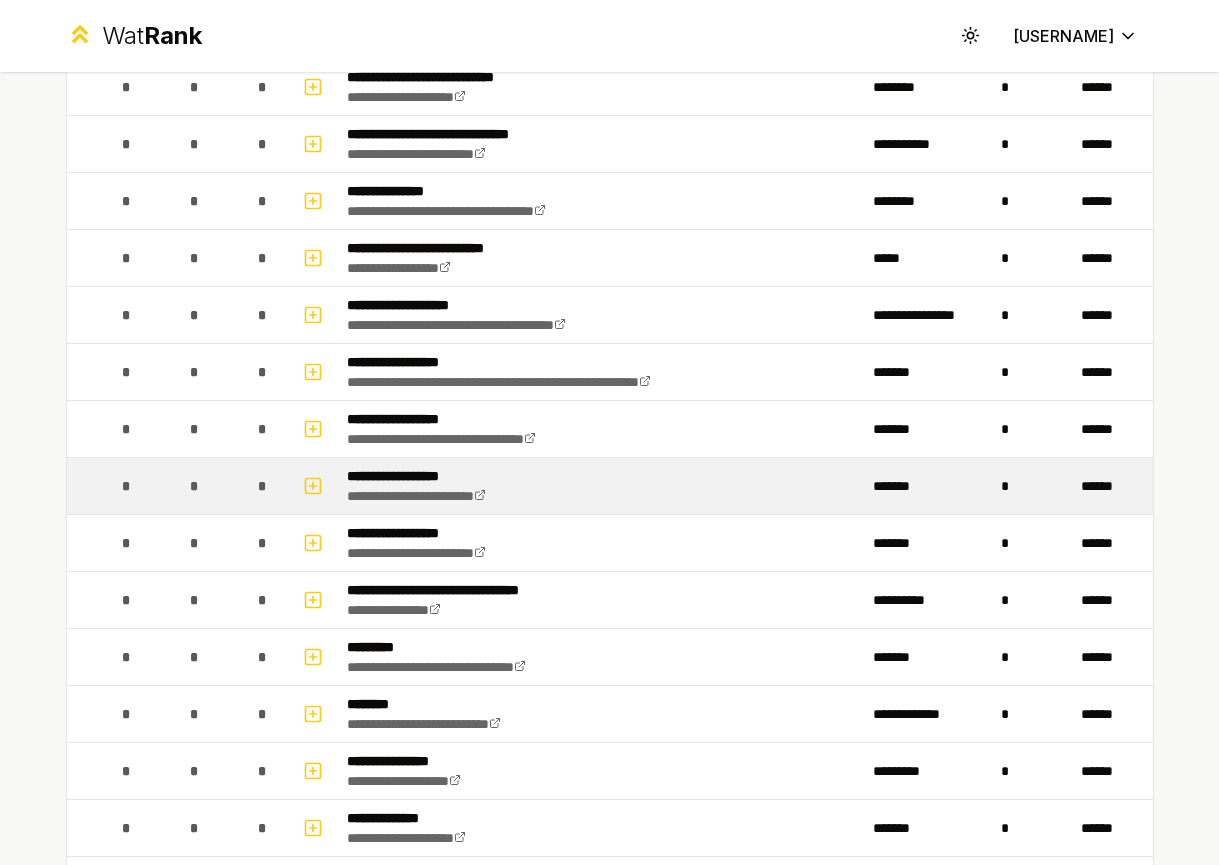 click on "**********" at bounding box center [438, 476] 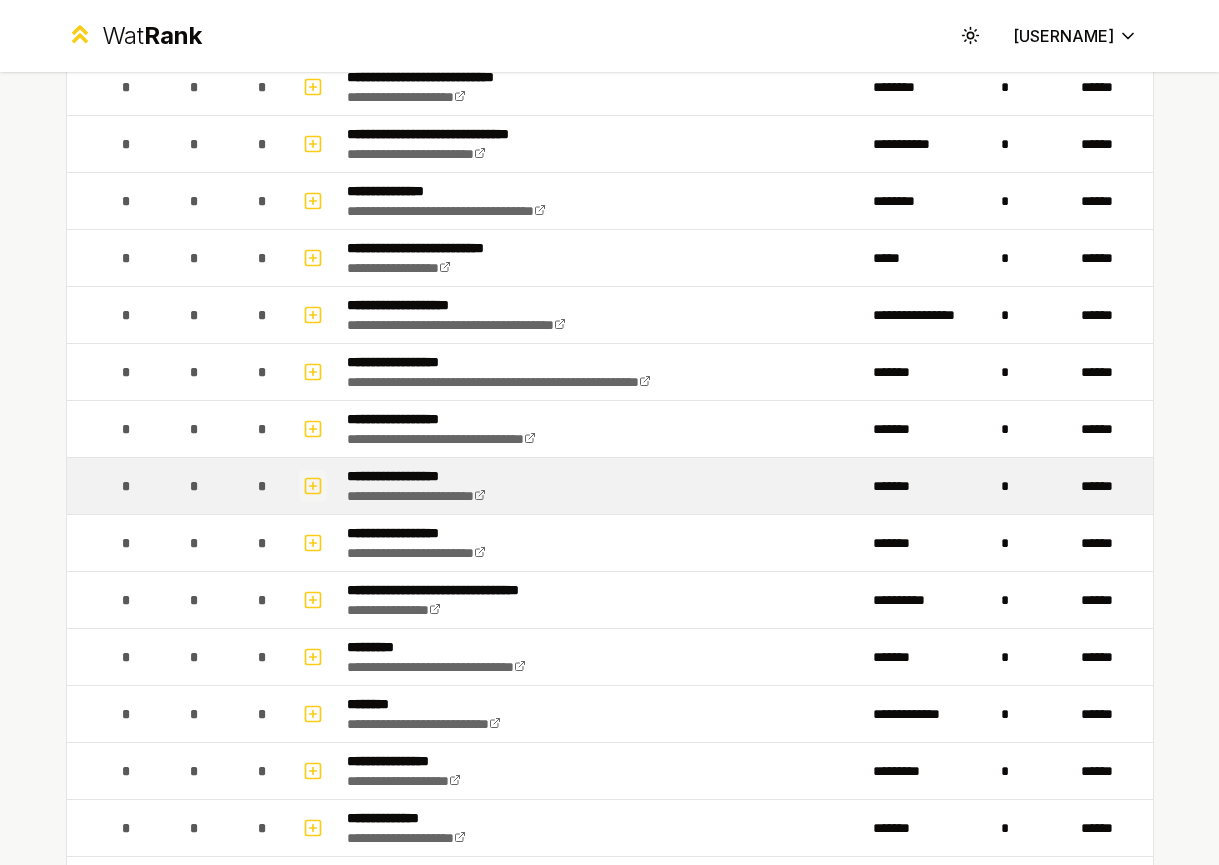 click 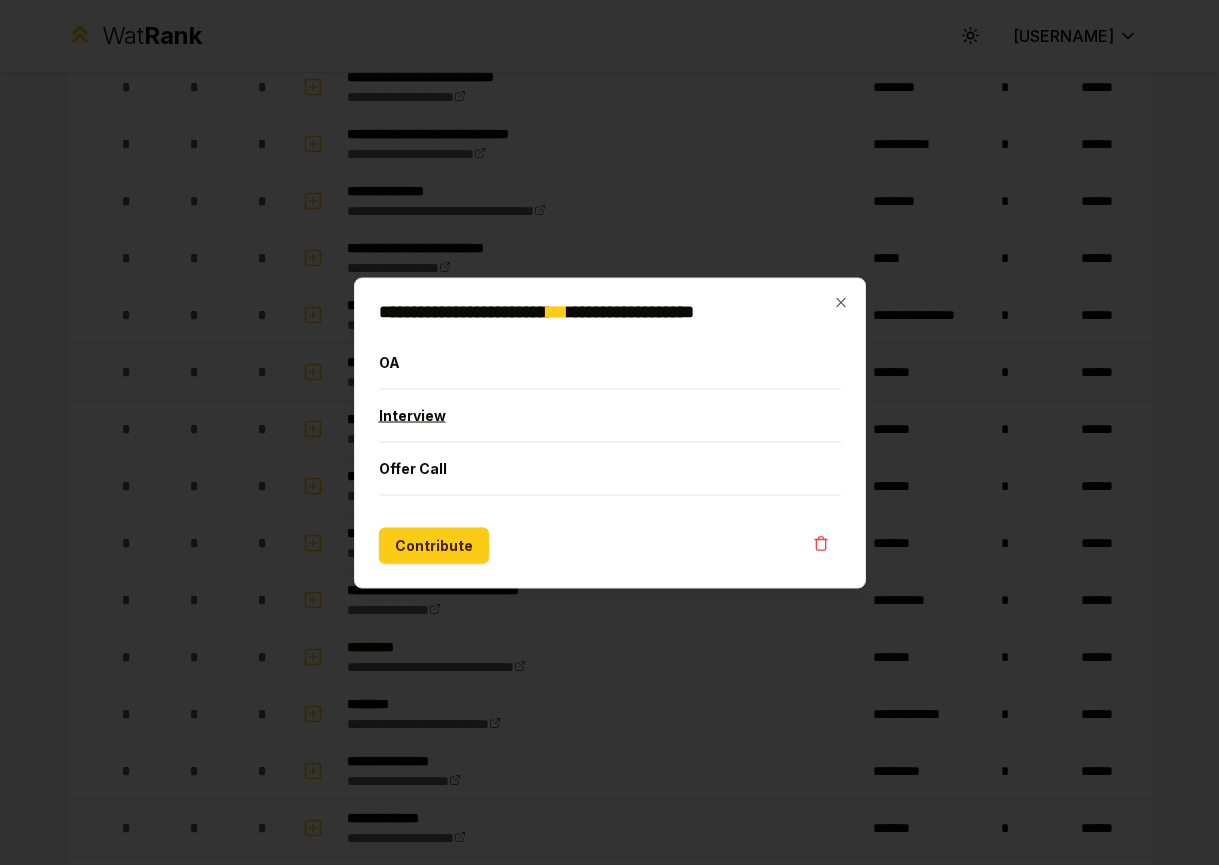 click on "Interview" at bounding box center [610, 415] 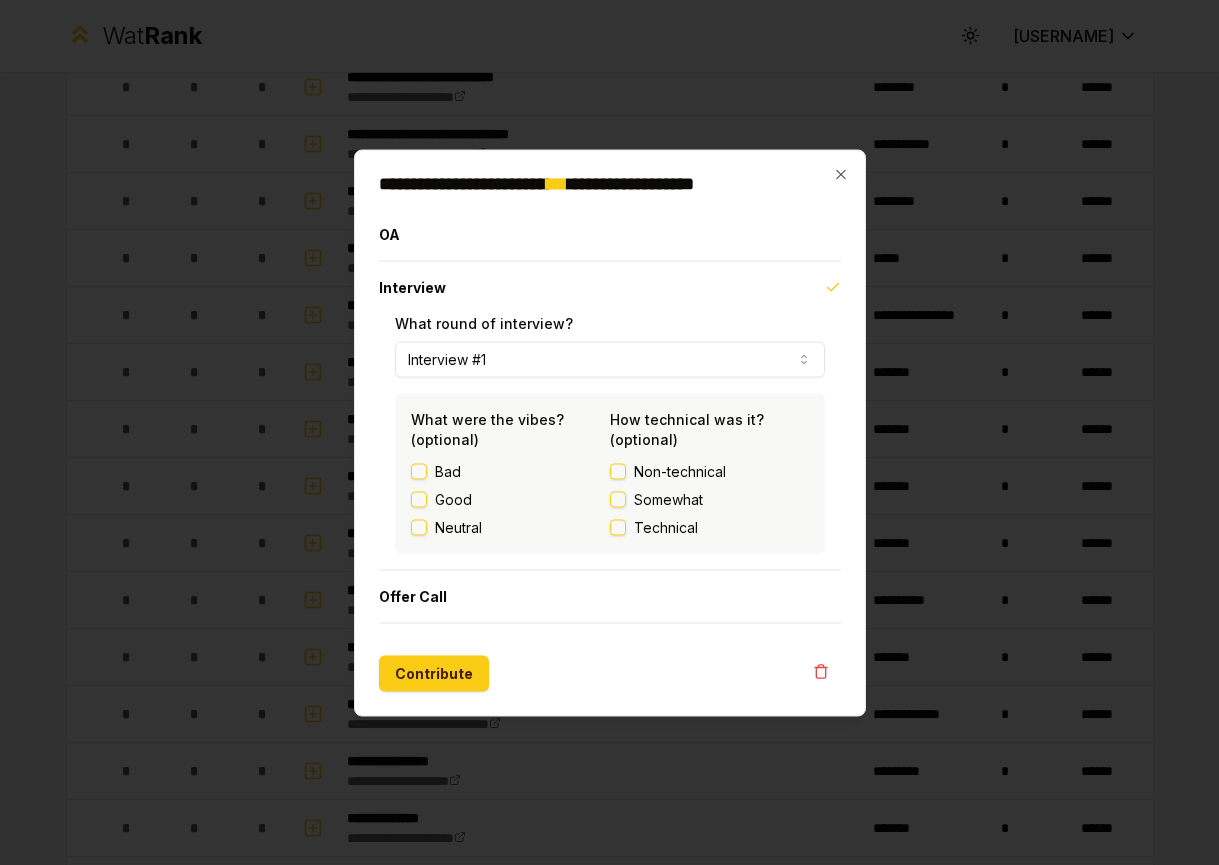click on "Good" at bounding box center (453, 499) 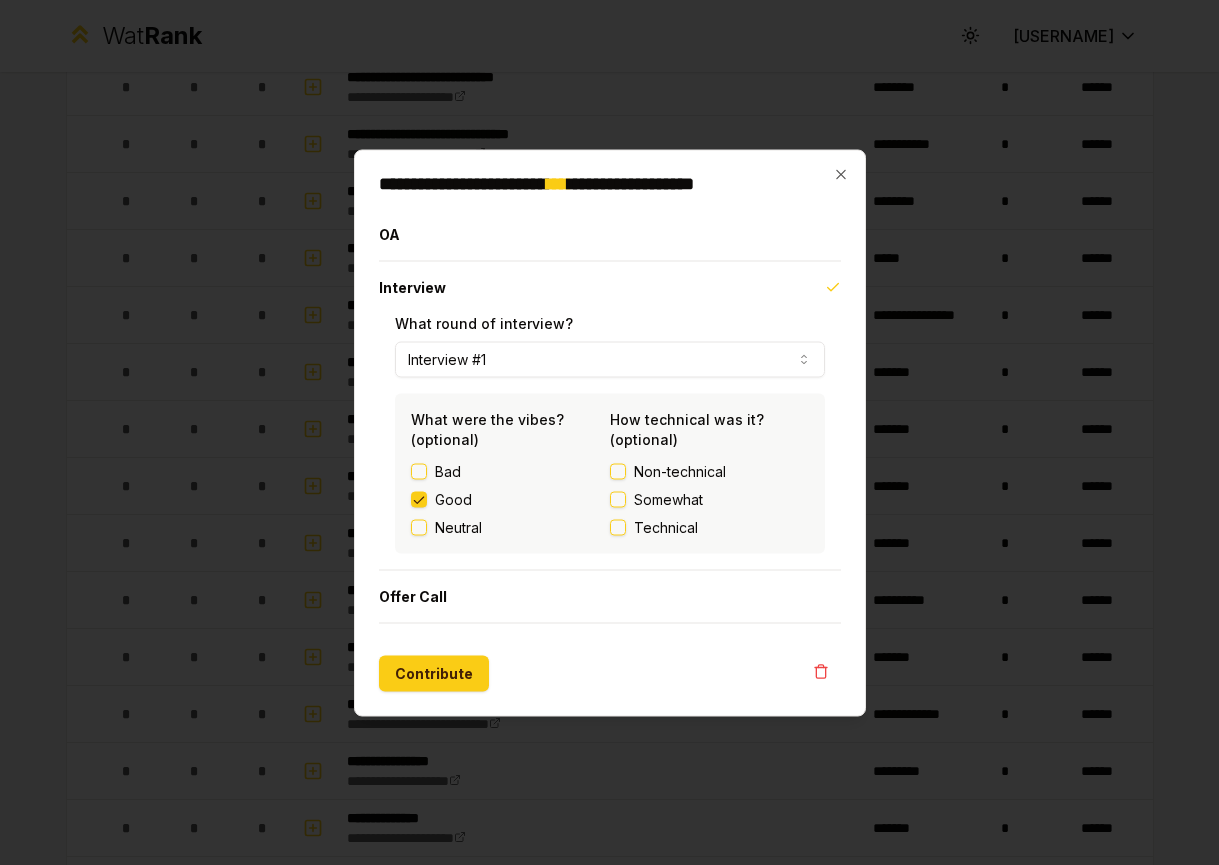 click on "Somewhat" at bounding box center [668, 499] 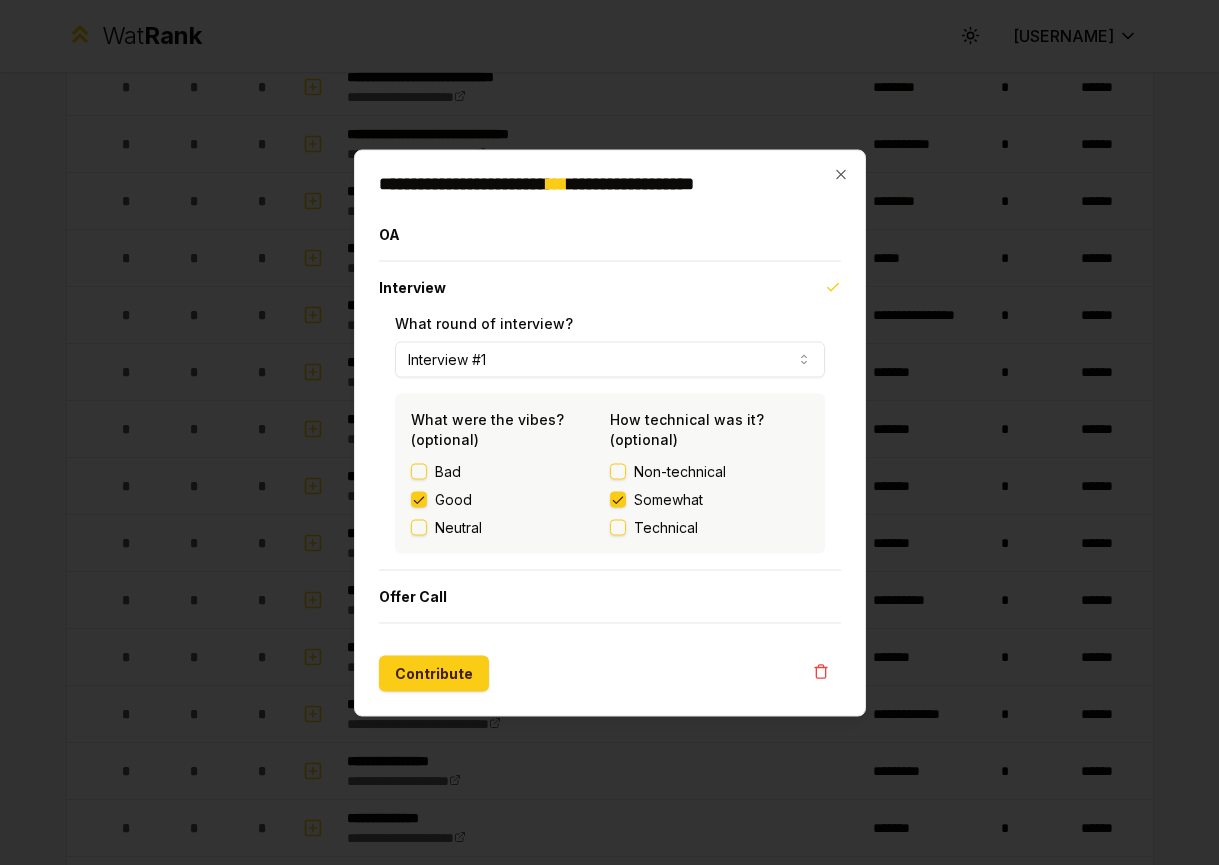 drag, startPoint x: 445, startPoint y: 676, endPoint x: 575, endPoint y: 668, distance: 130.24593 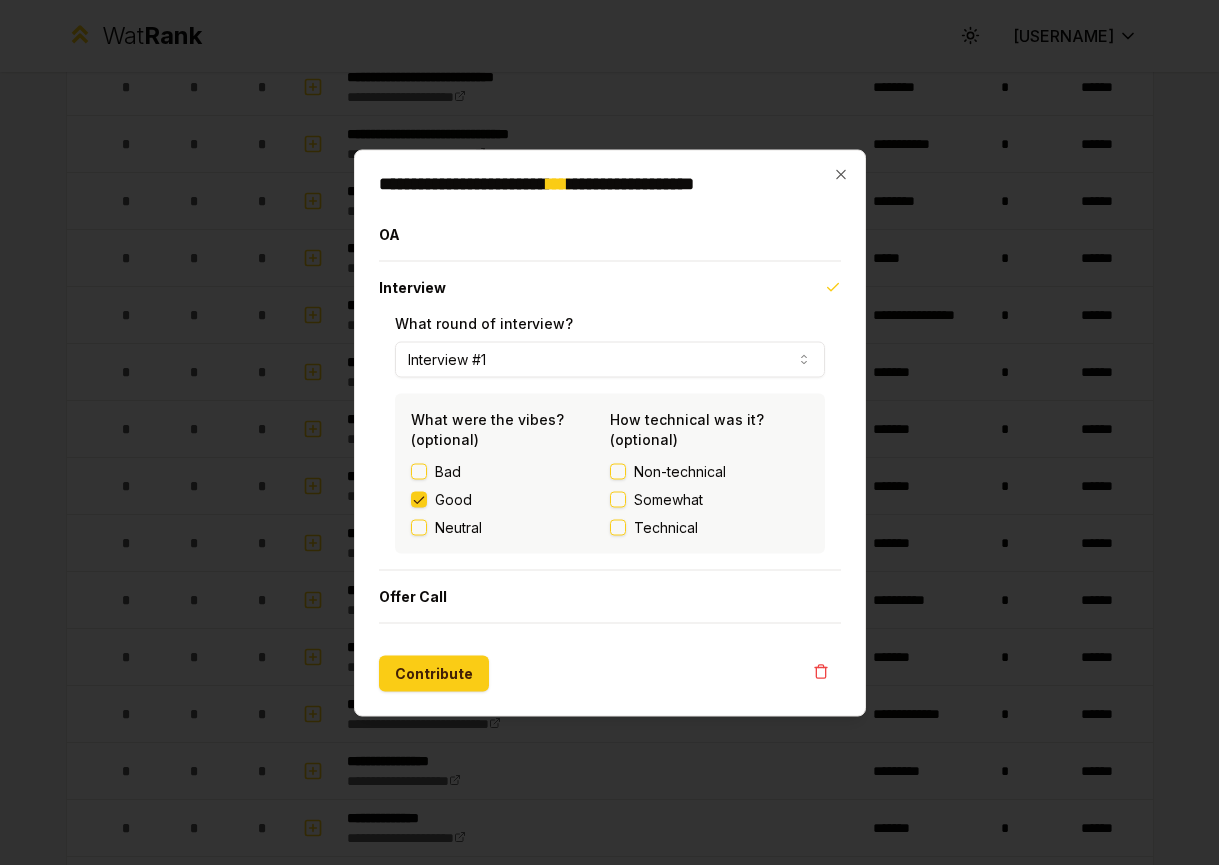 click on "Good" at bounding box center [419, 499] 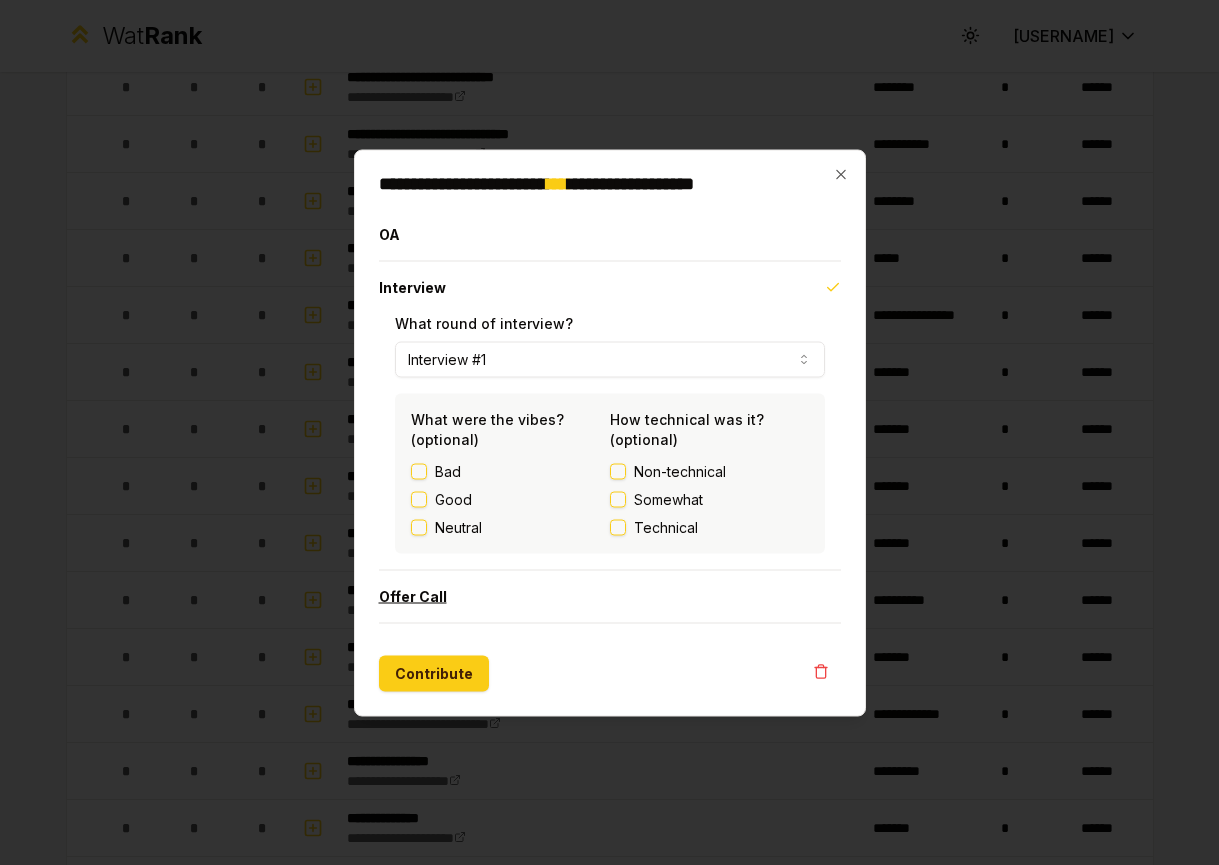 click on "Offer Call" at bounding box center [610, 596] 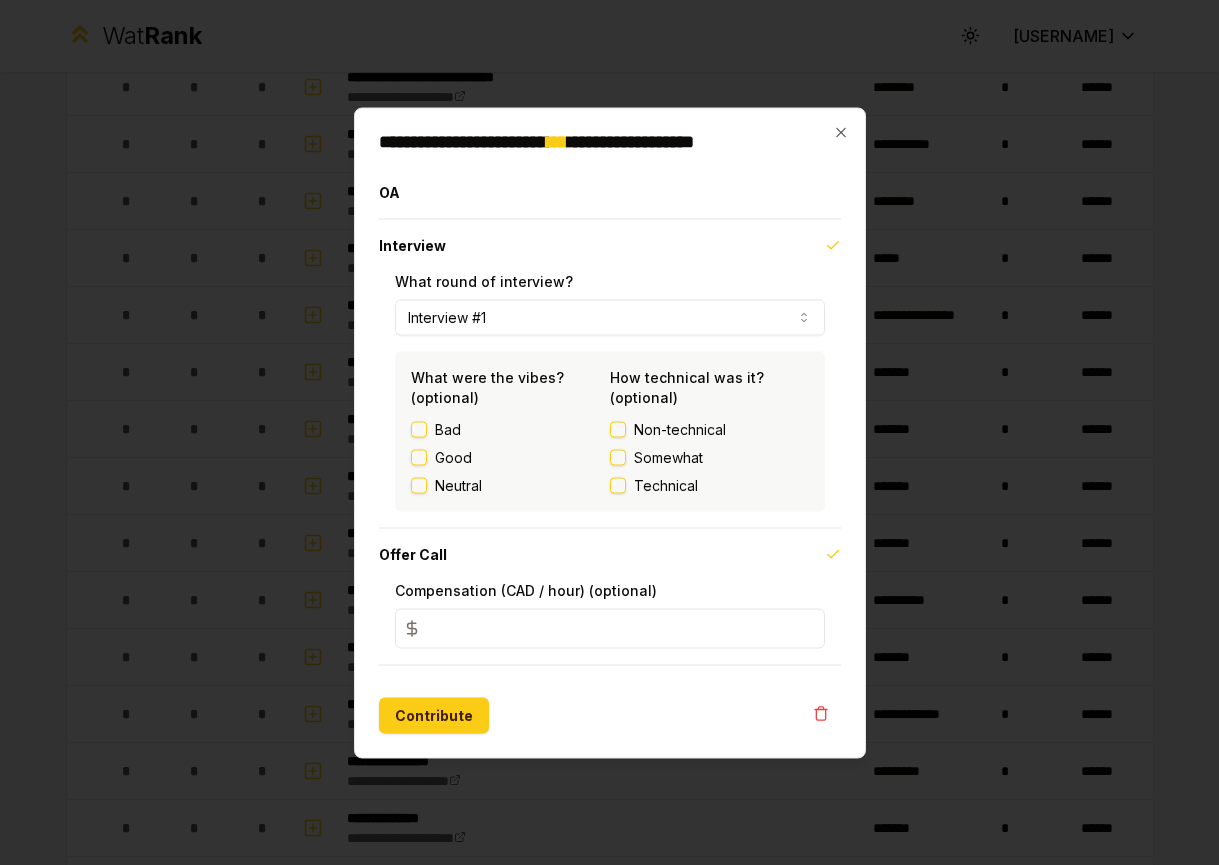 click on "Contribute" at bounding box center [610, 715] 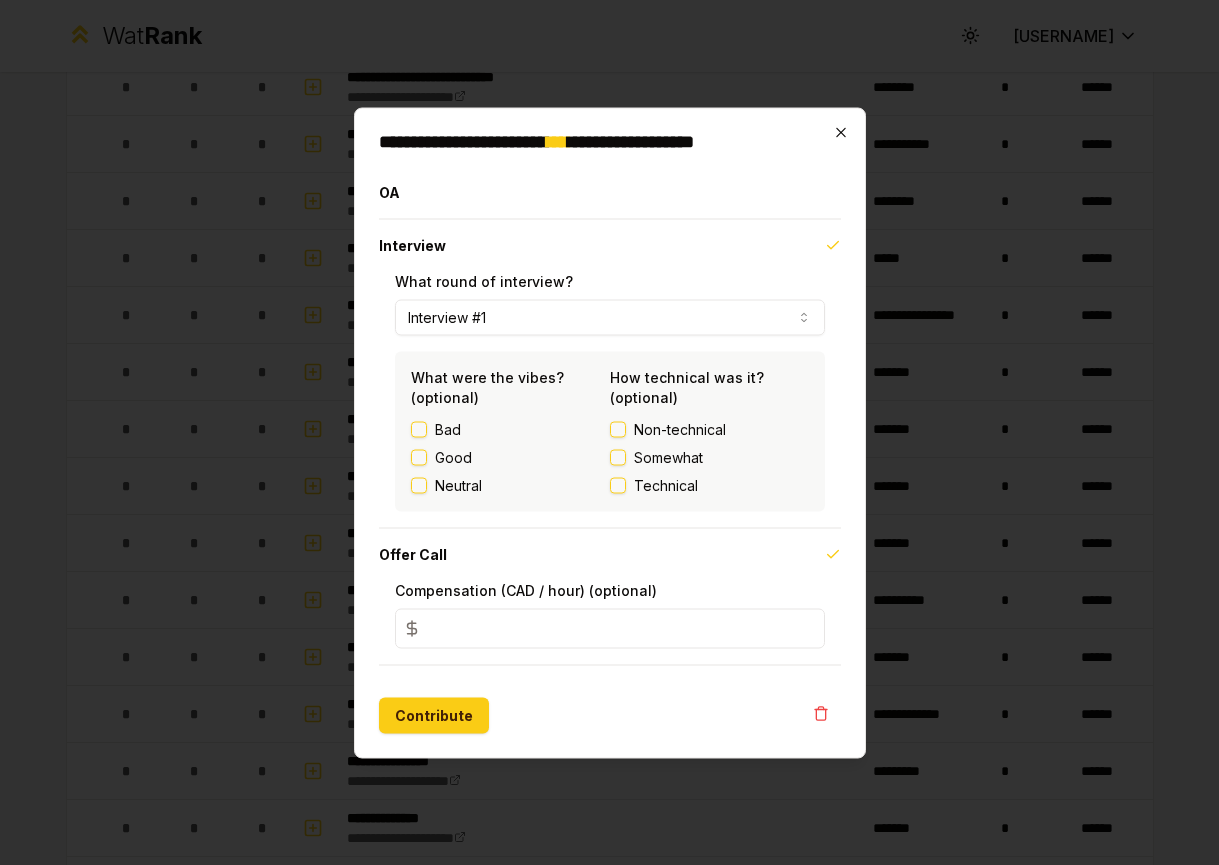 click 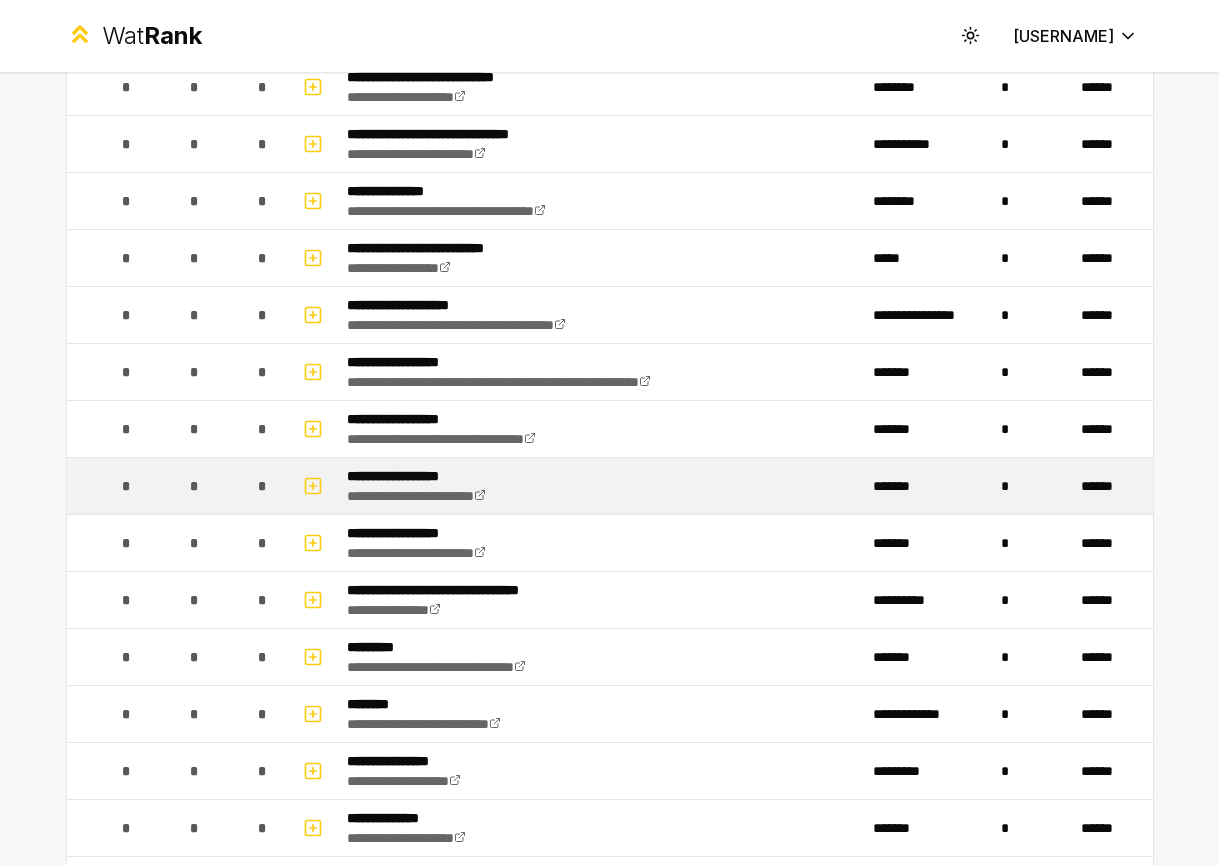click on "**********" at bounding box center (438, 476) 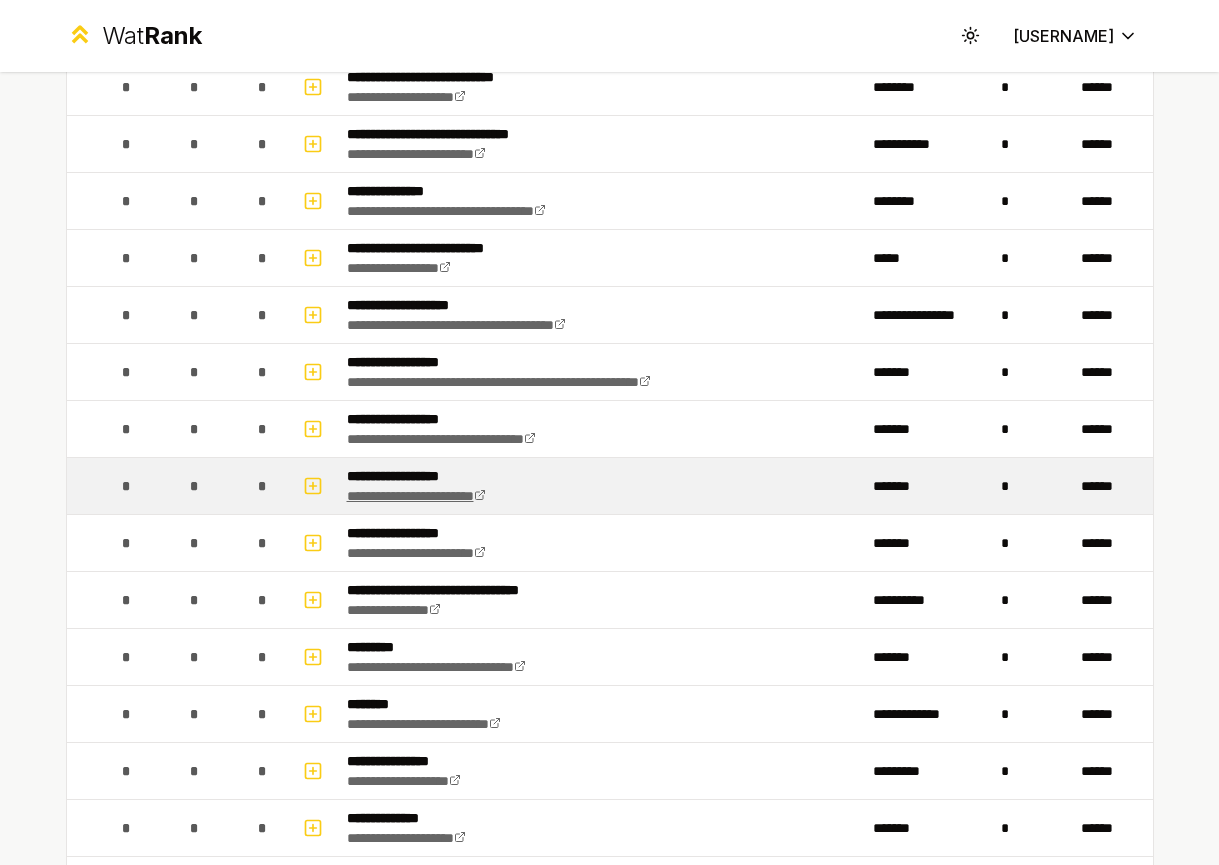 click on "**********" at bounding box center [416, 496] 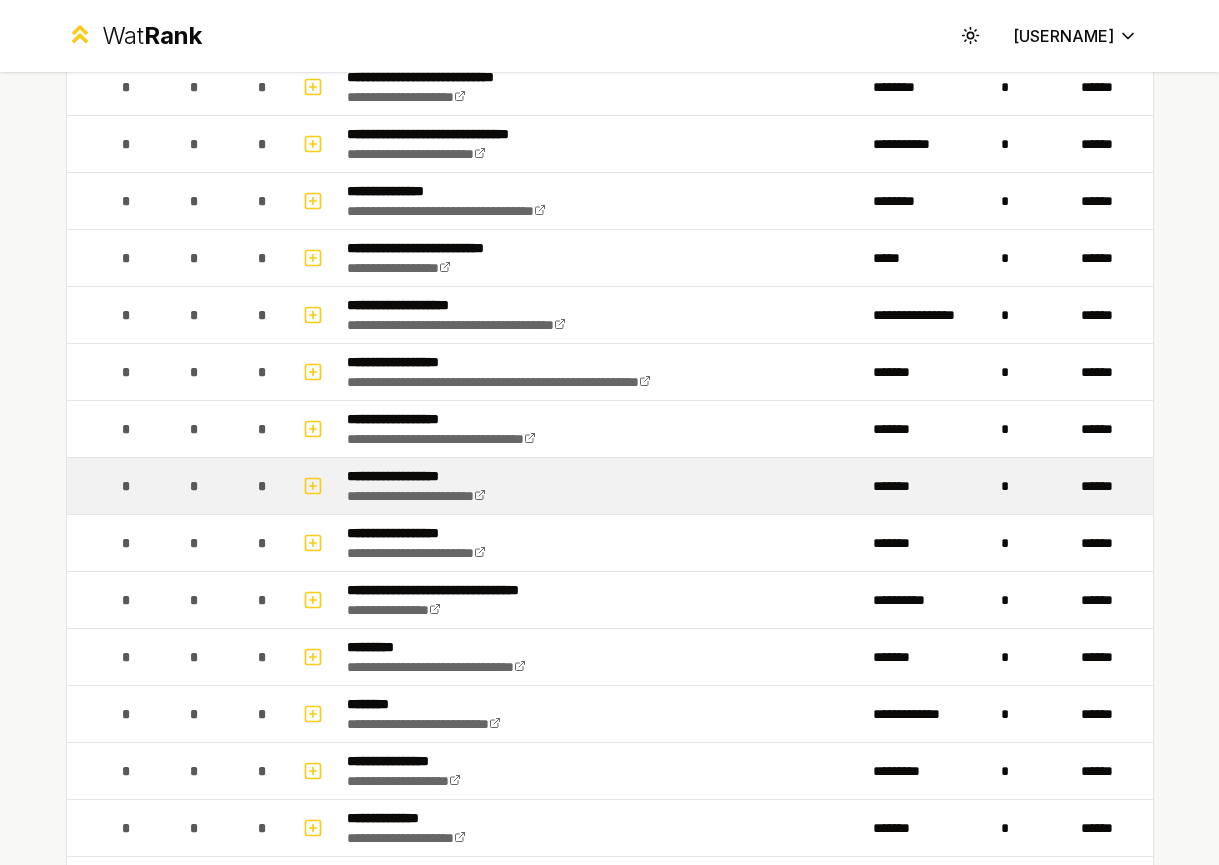 click on "**********" at bounding box center [438, 476] 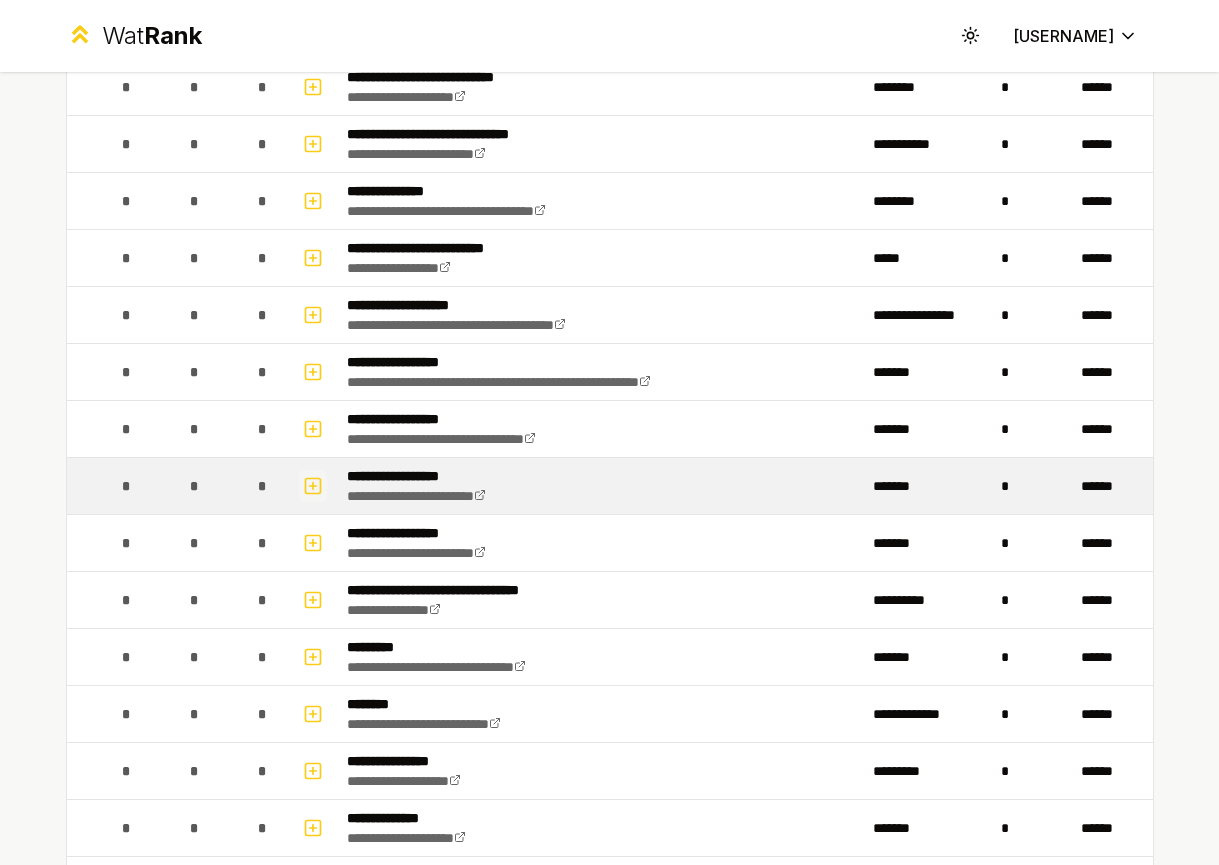 click 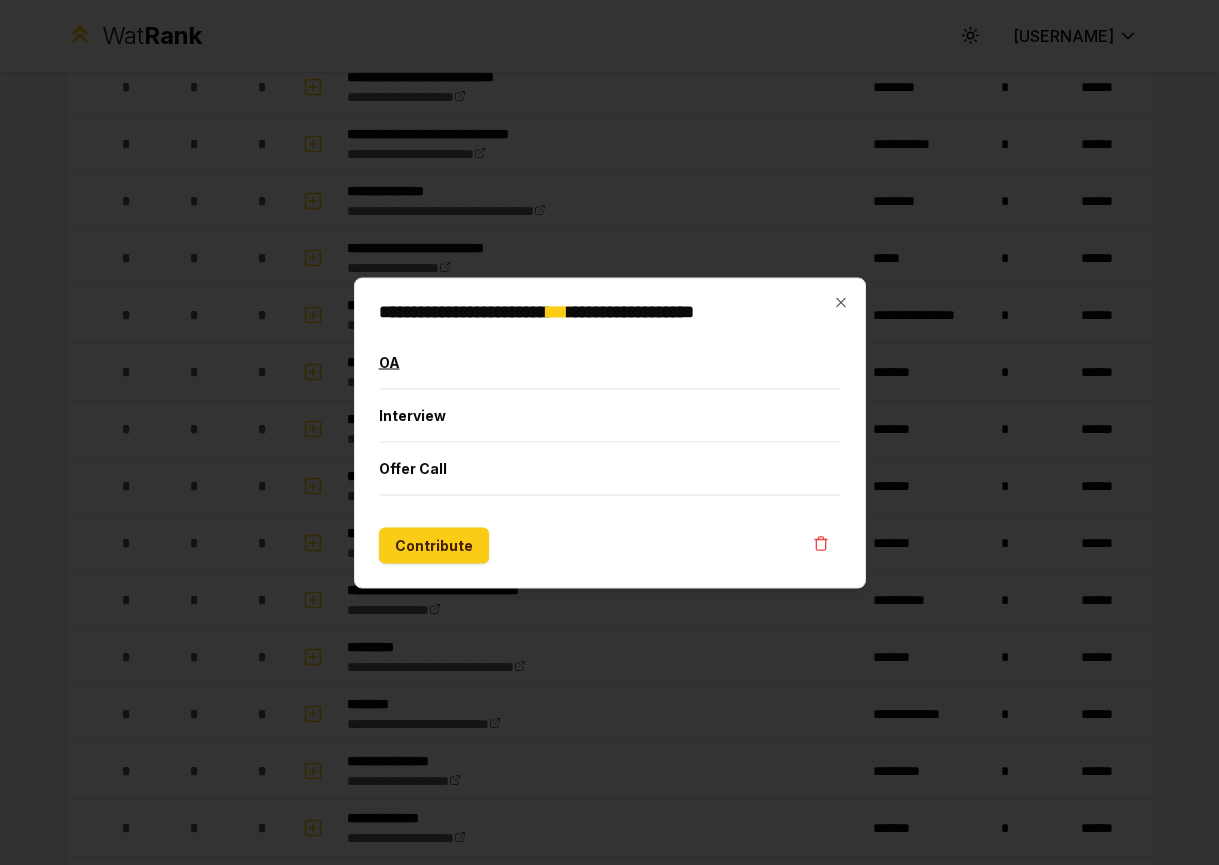 click on "OA" at bounding box center (610, 362) 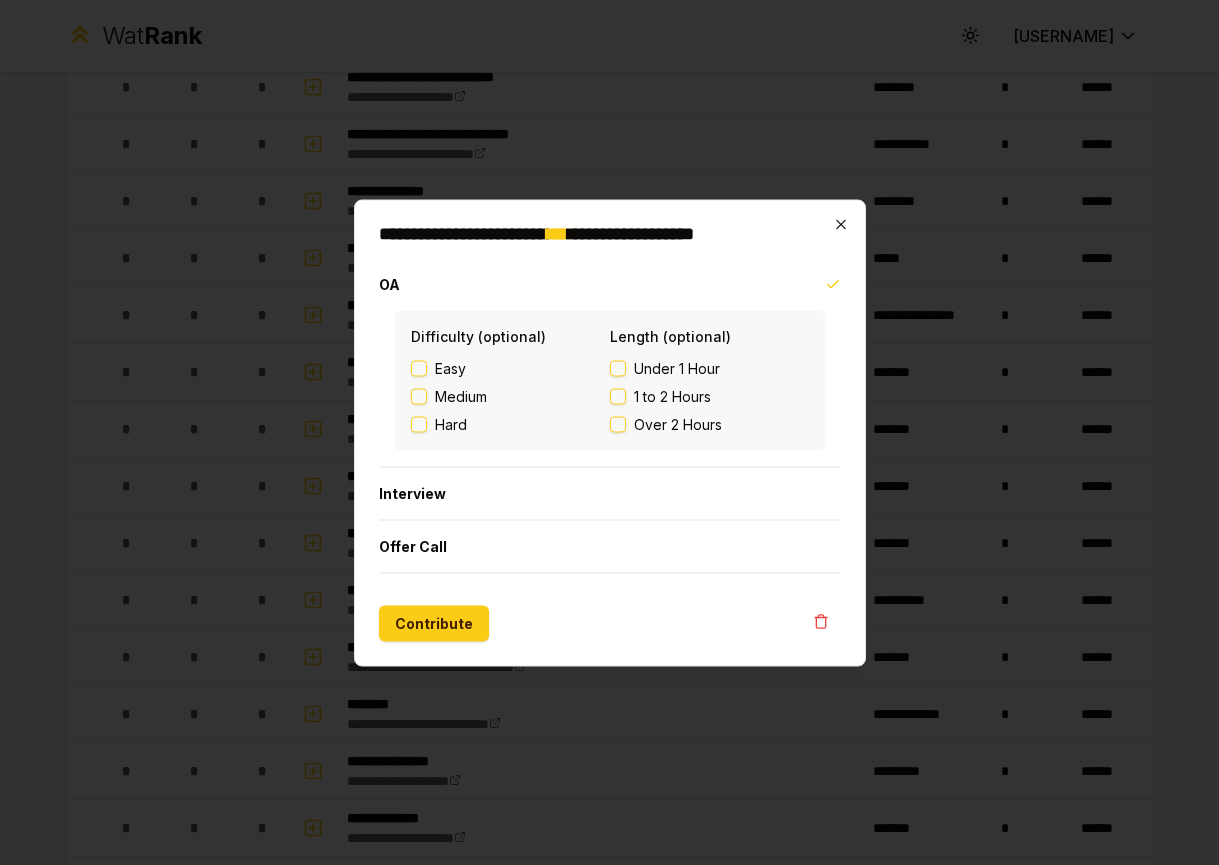 click 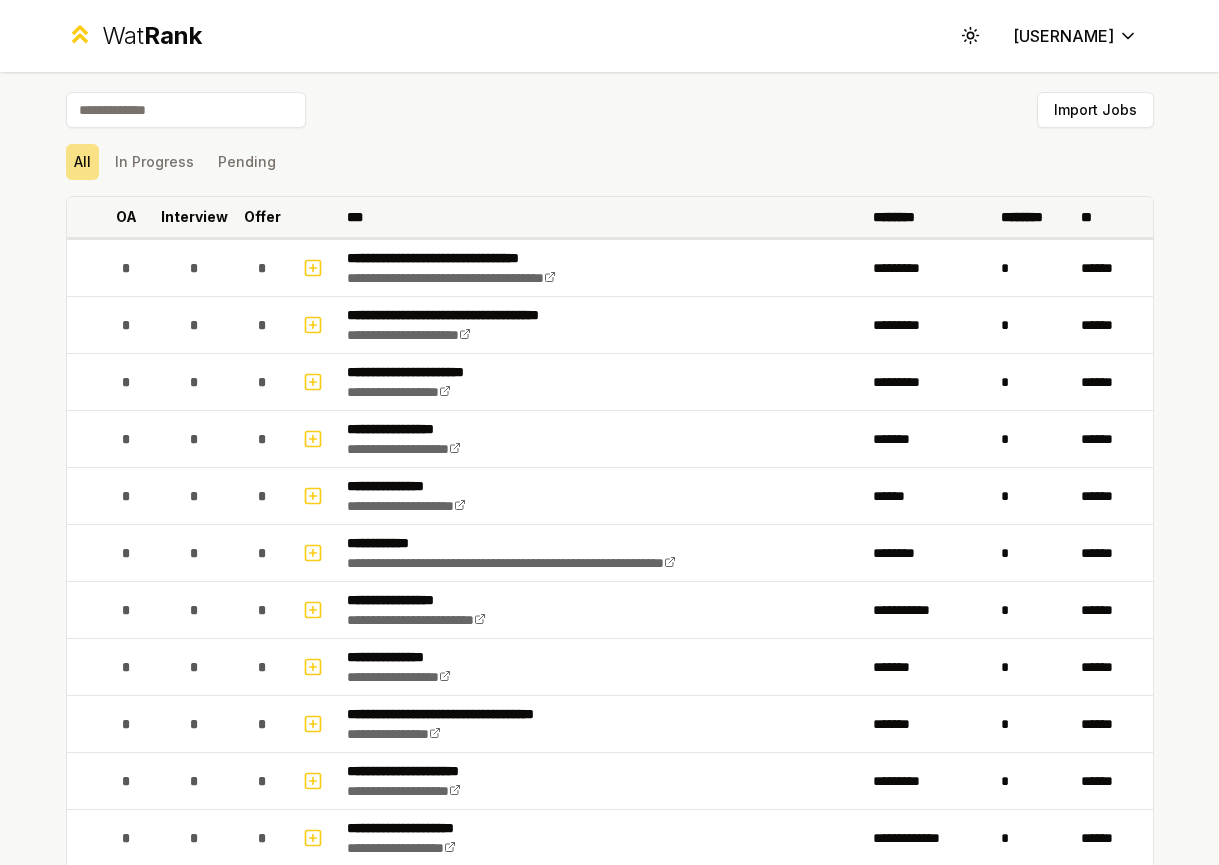 scroll, scrollTop: 0, scrollLeft: 0, axis: both 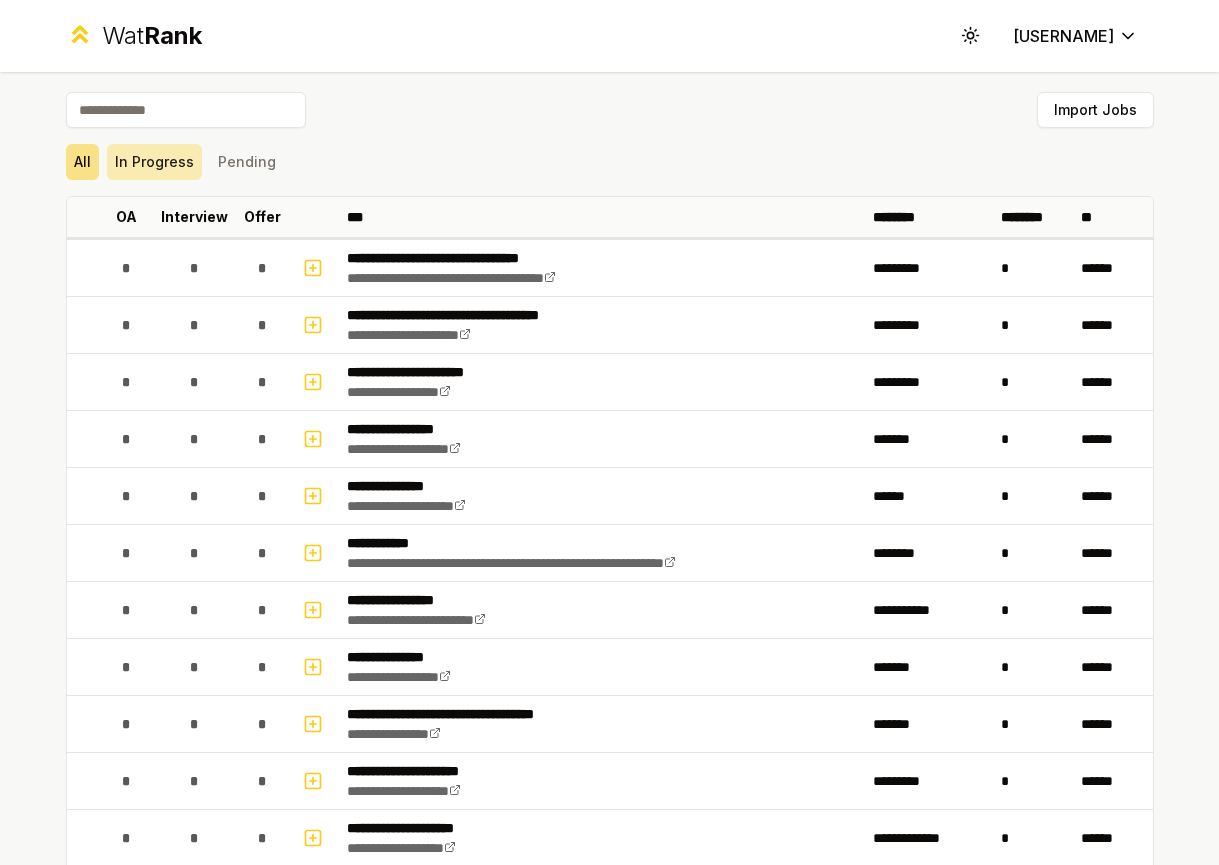 click on "In Progress" at bounding box center (154, 162) 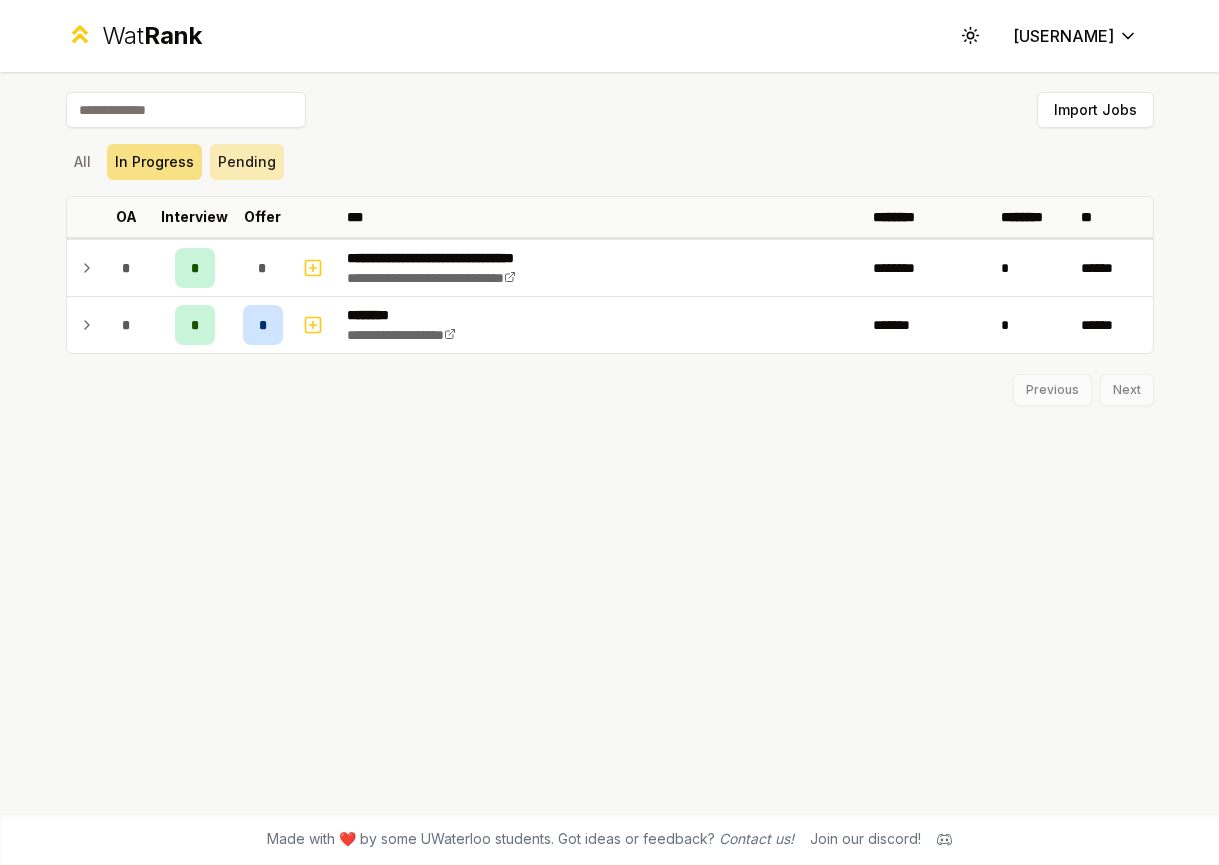 click on "Pending" at bounding box center (247, 162) 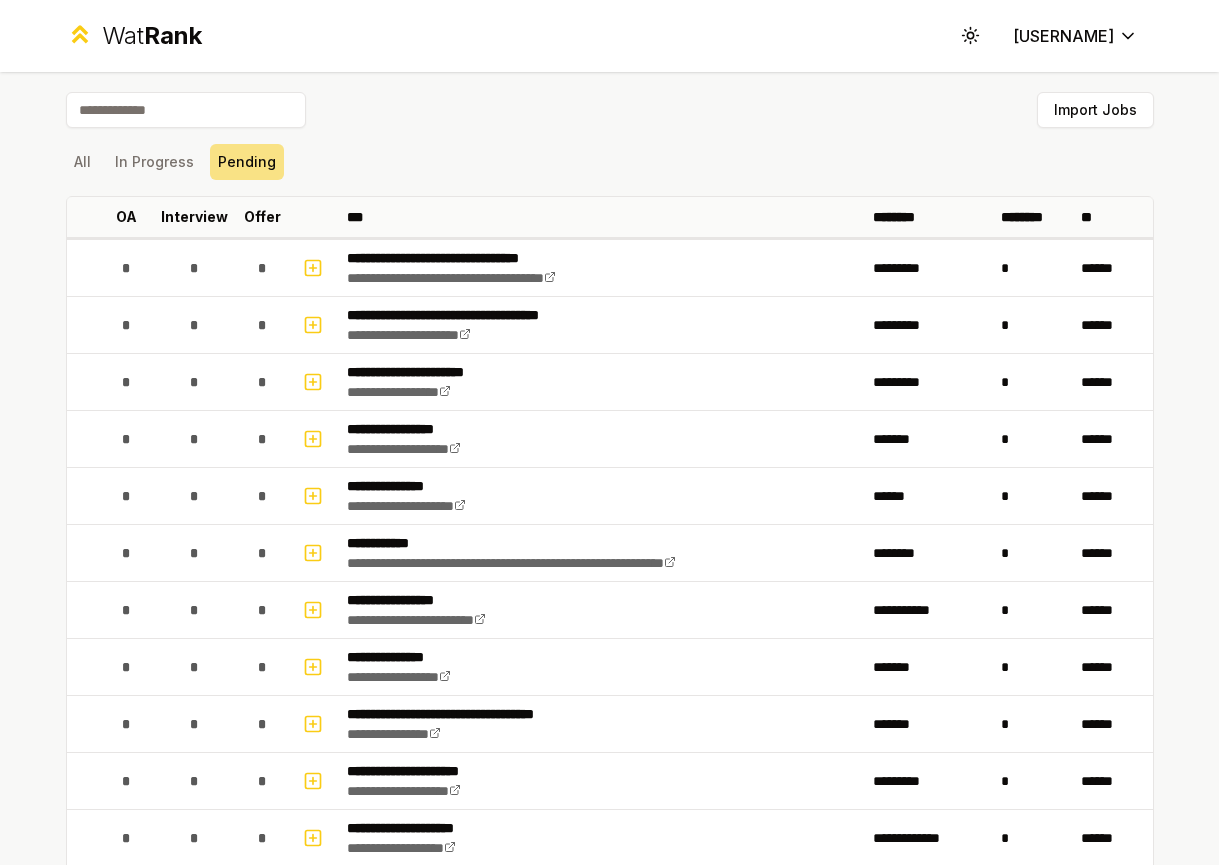 scroll, scrollTop: 0, scrollLeft: 0, axis: both 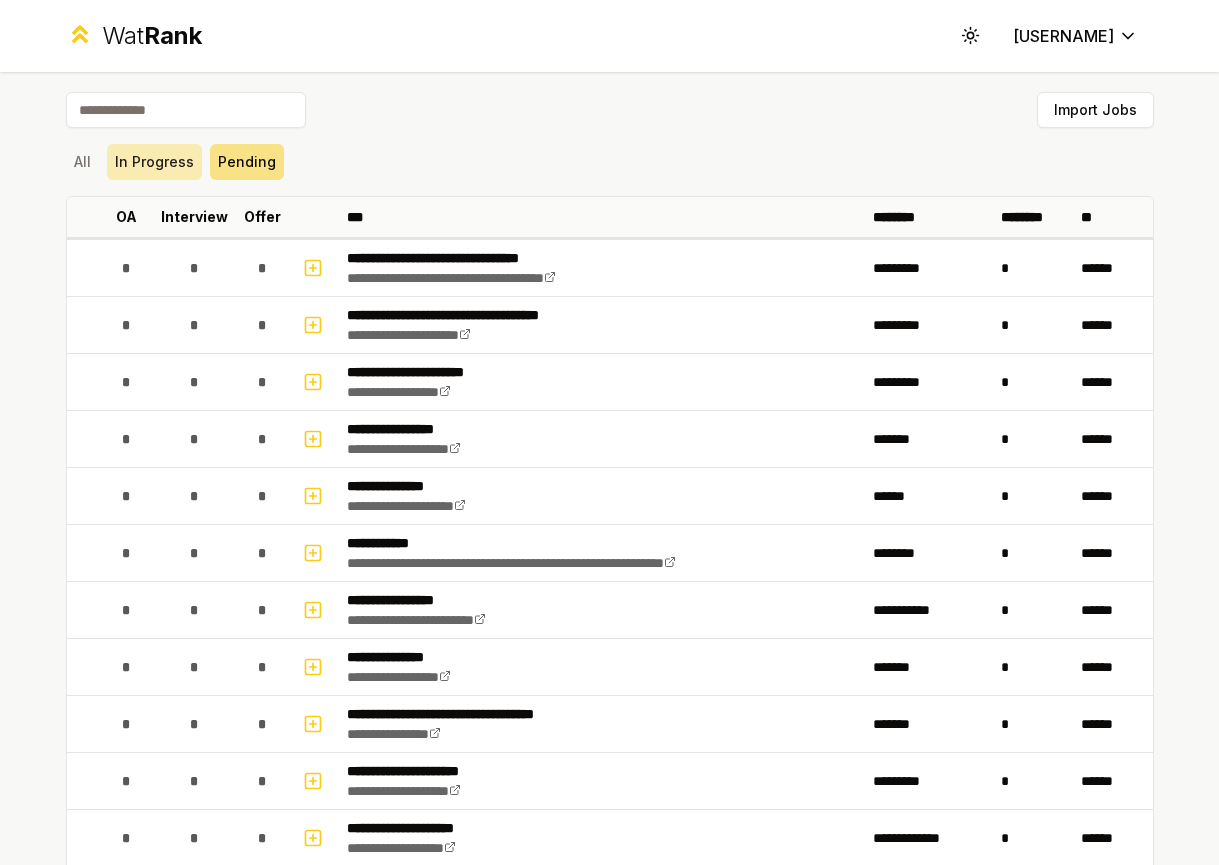 click on "In Progress" at bounding box center [154, 162] 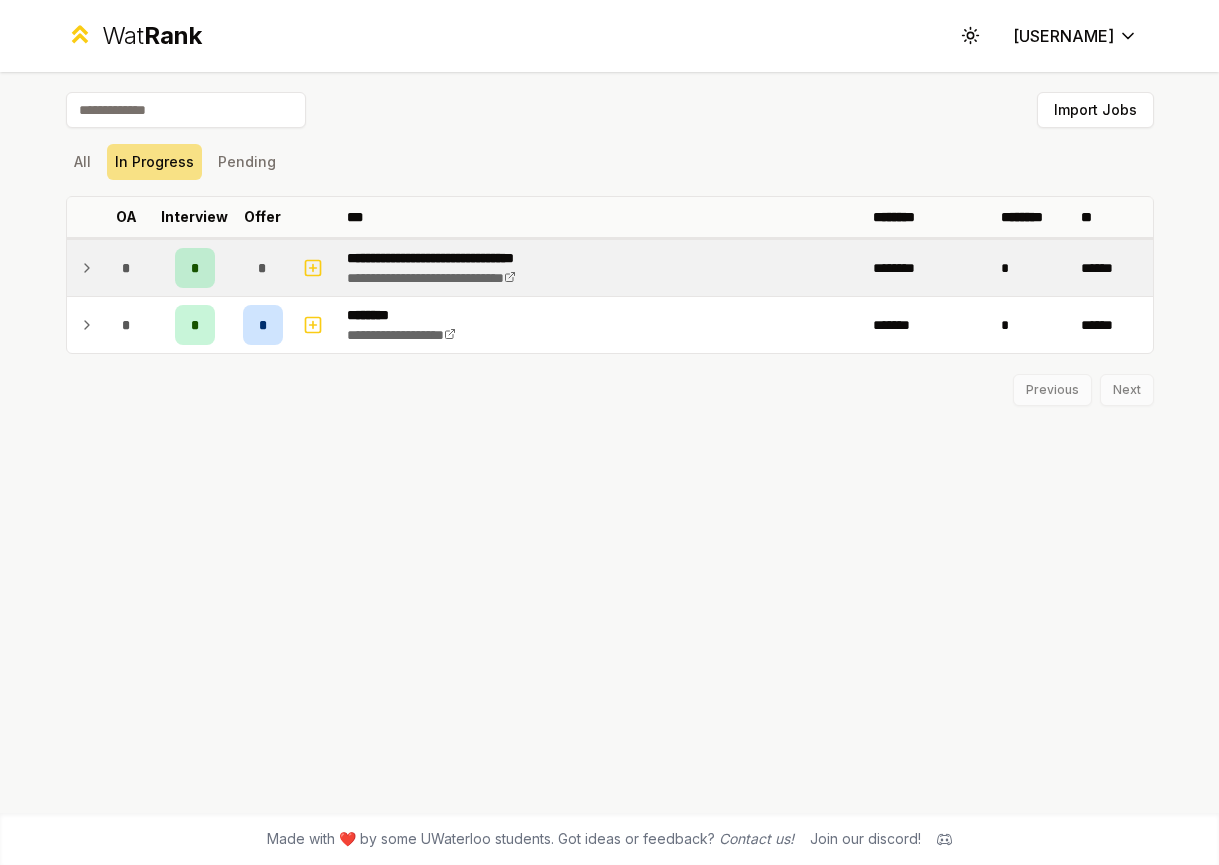click on "**********" at bounding box center [470, 258] 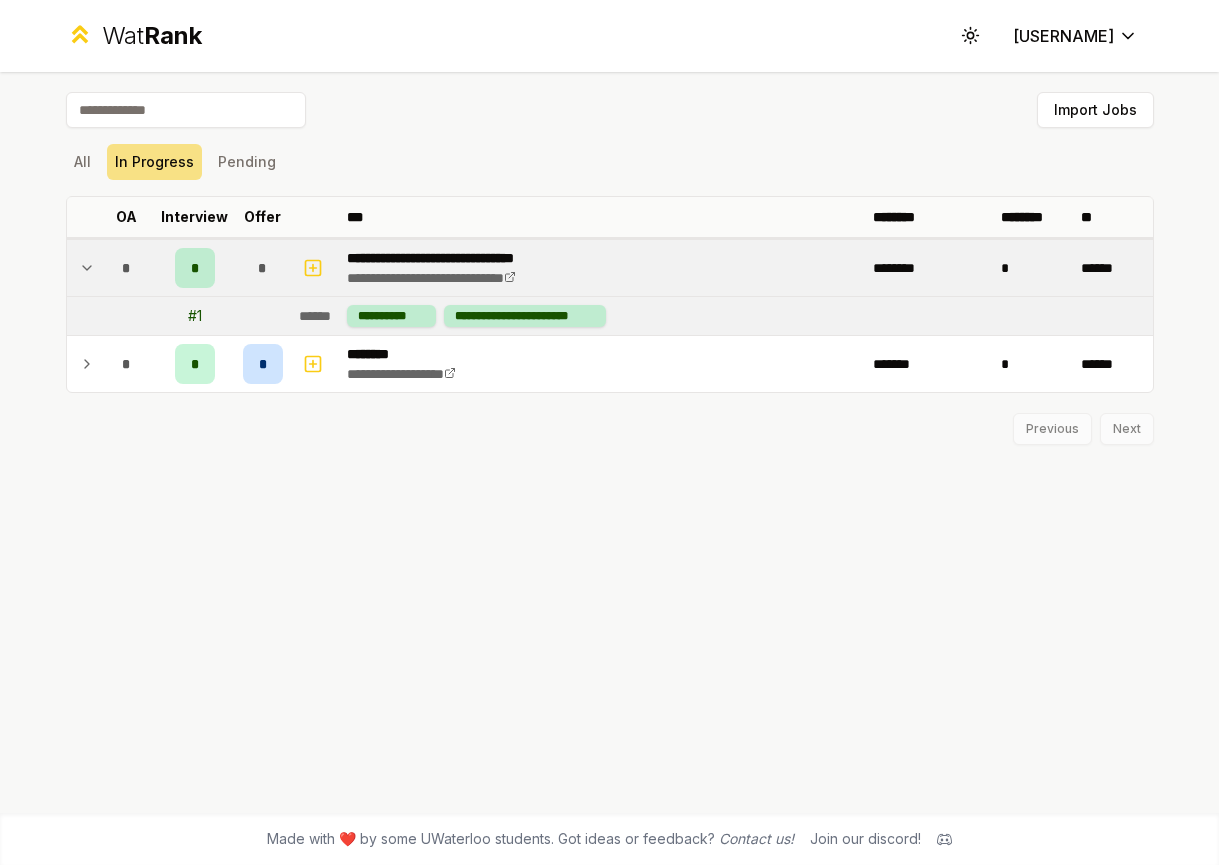 click on "*" at bounding box center (263, 268) 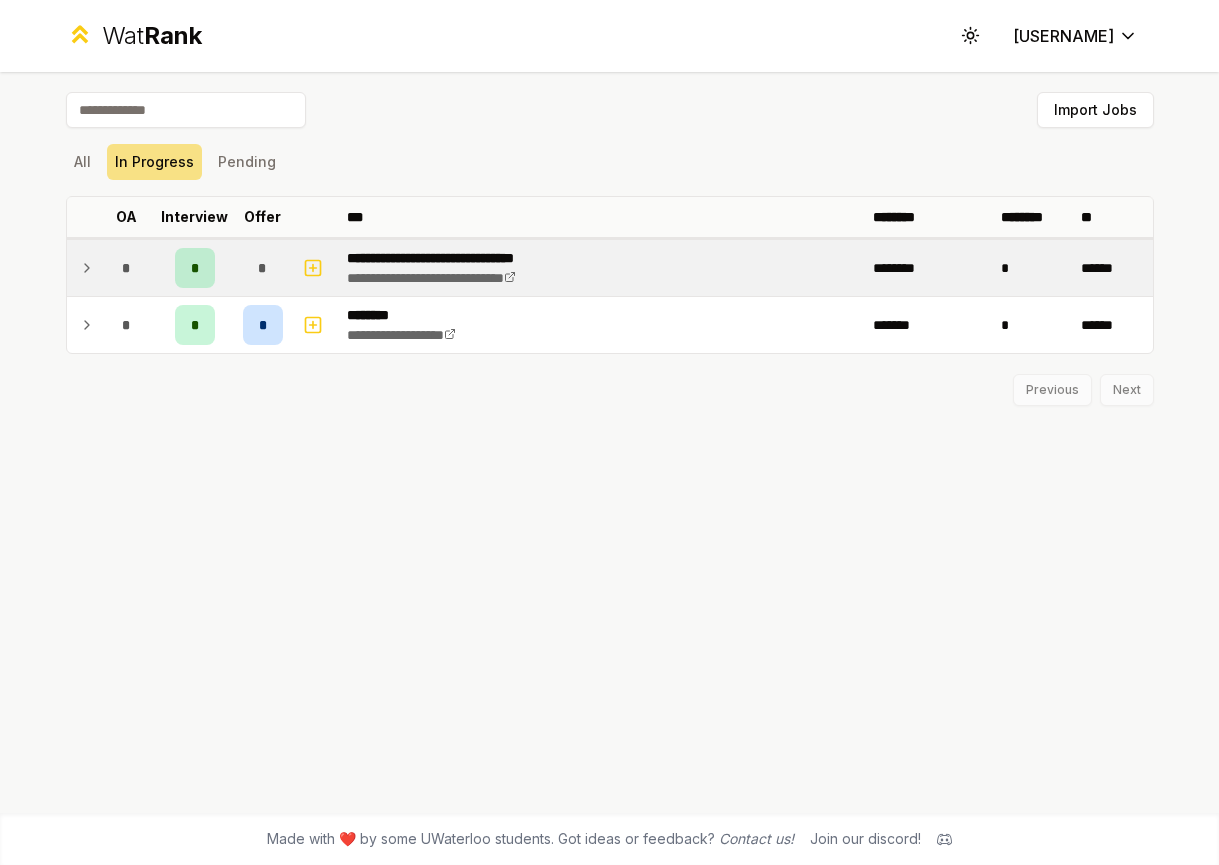 click on "*" at bounding box center (263, 268) 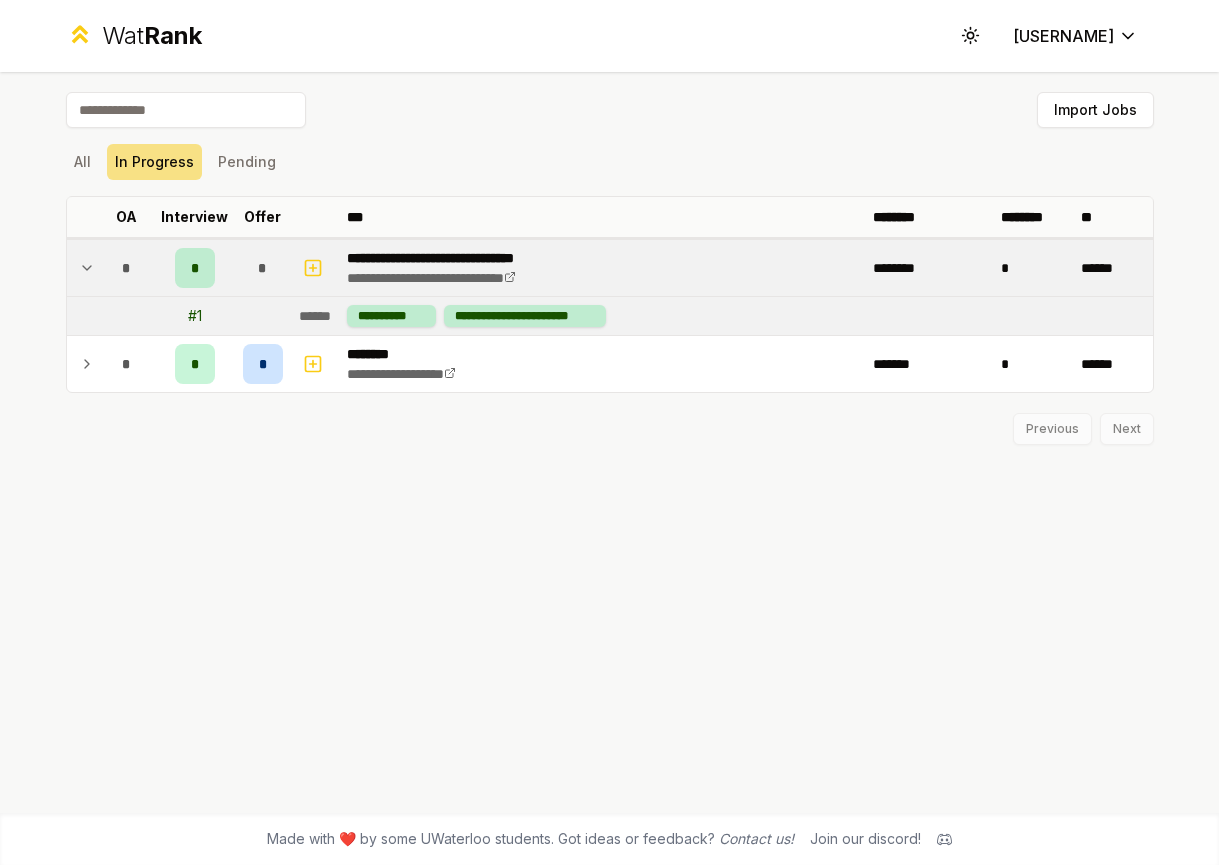 click on "**********" at bounding box center [470, 258] 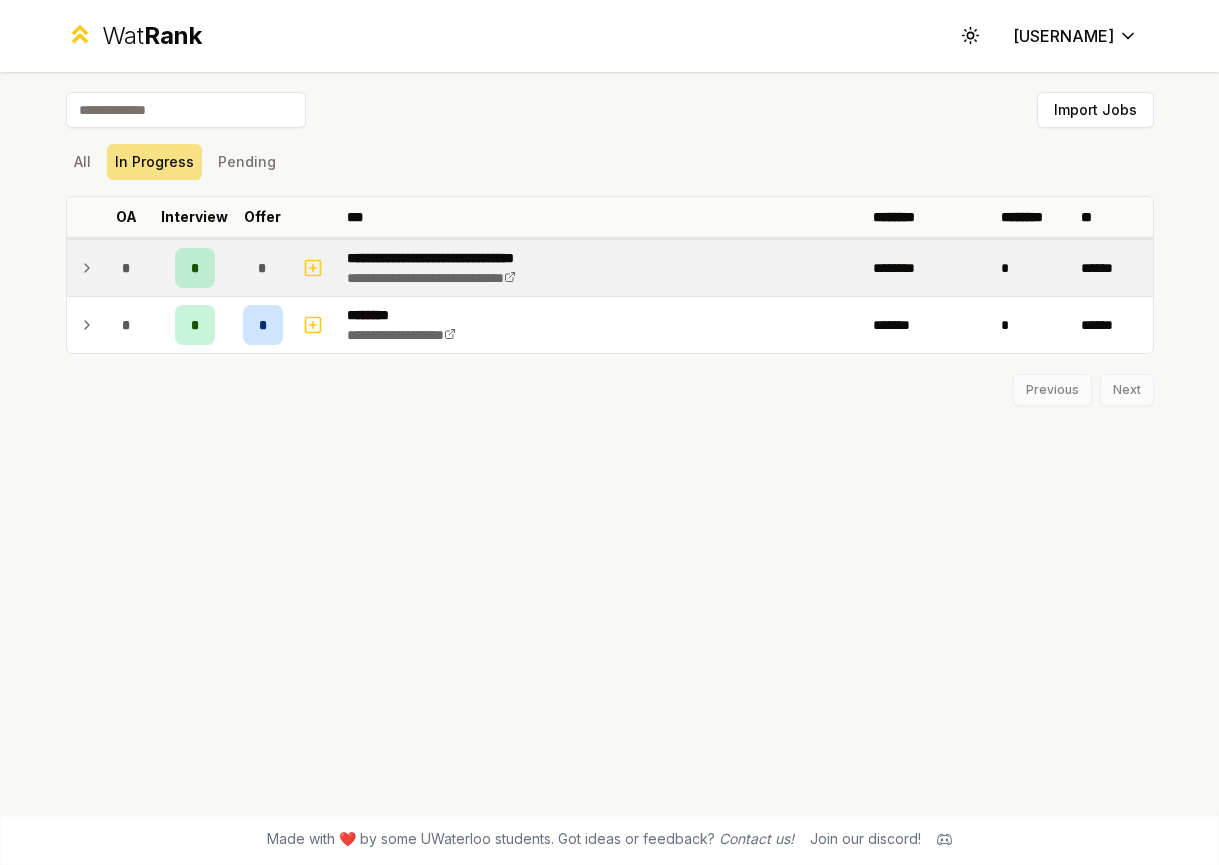 click on "**********" at bounding box center (470, 258) 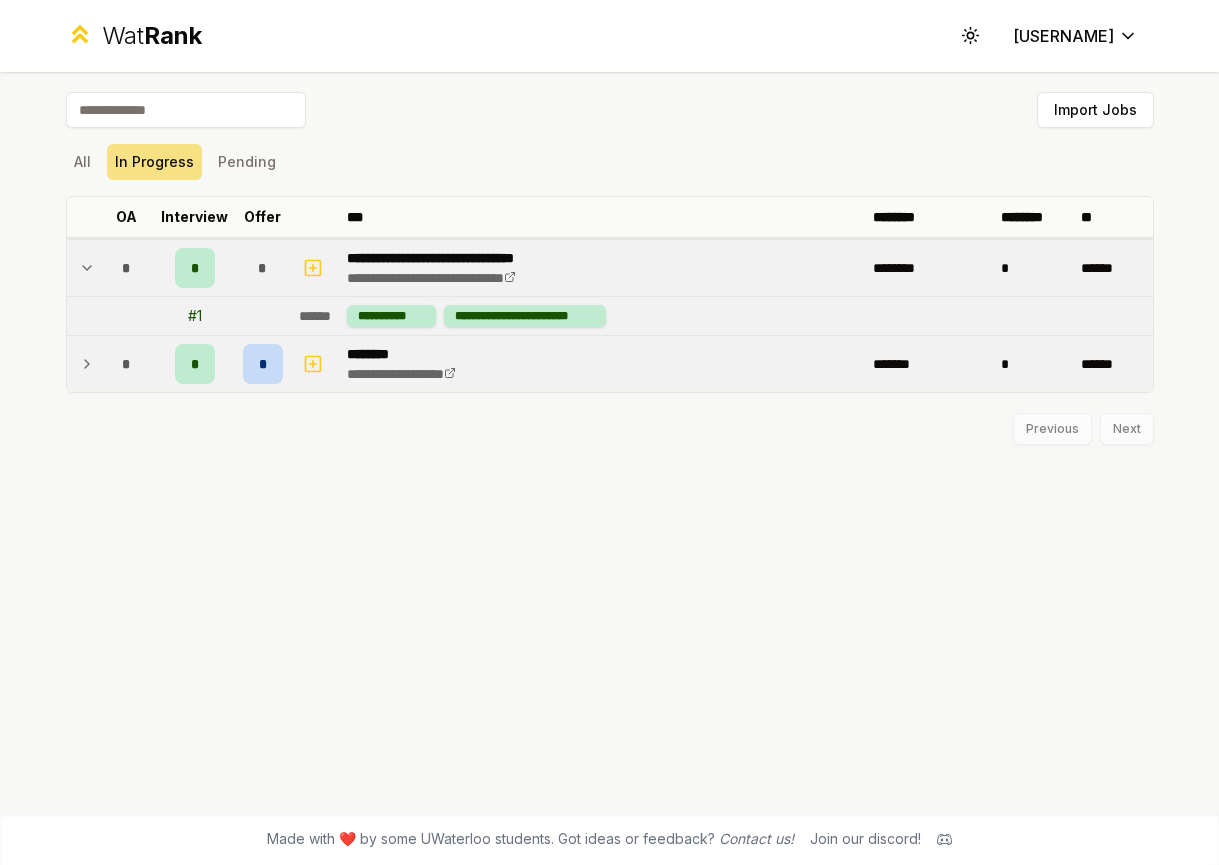 click on "********" at bounding box center (420, 354) 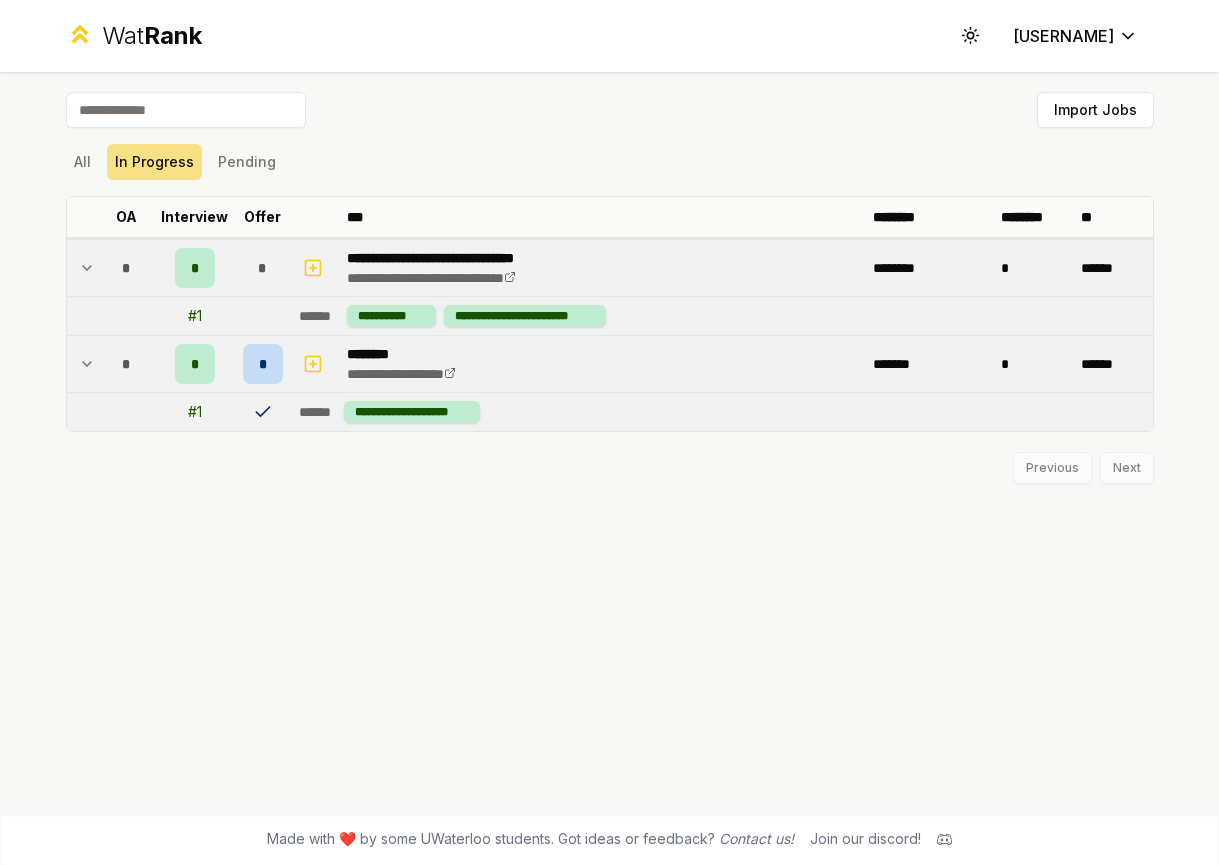 click on "*" at bounding box center (263, 268) 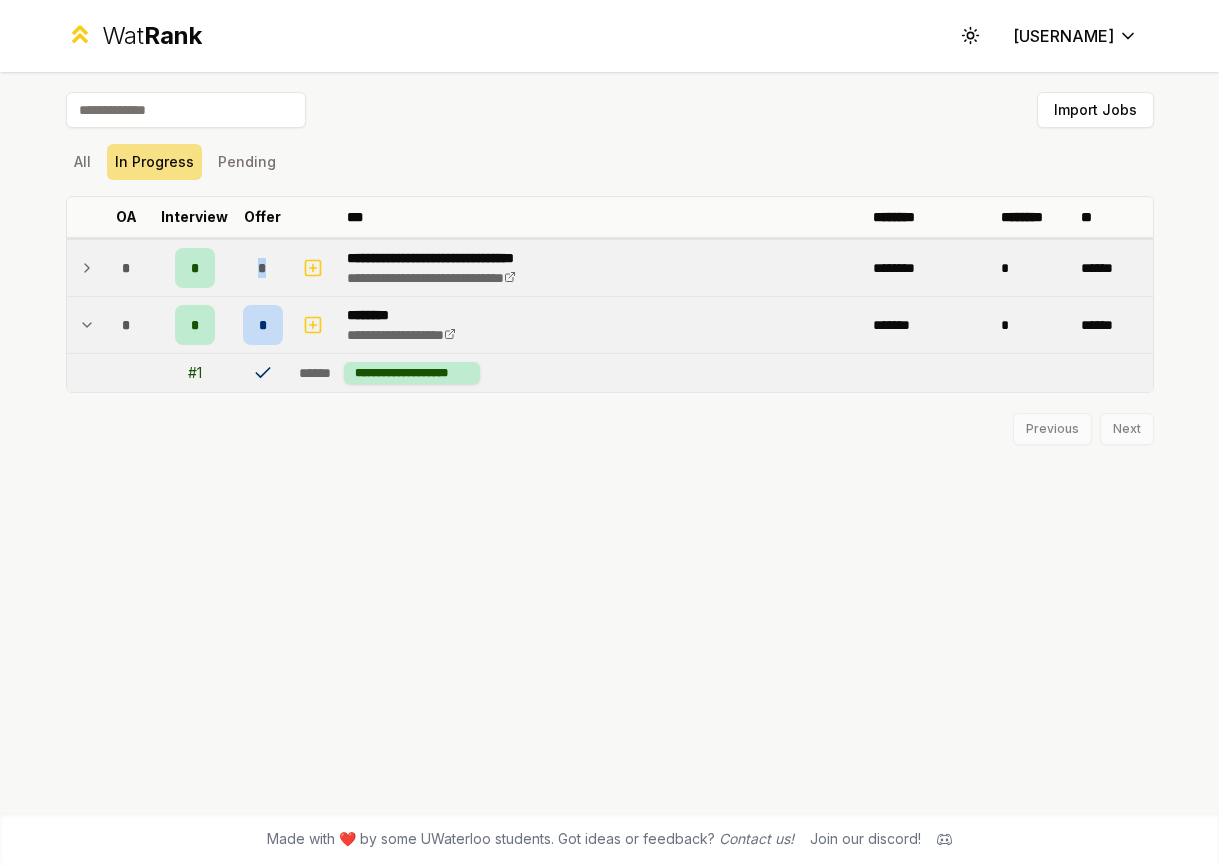click on "*" at bounding box center (263, 268) 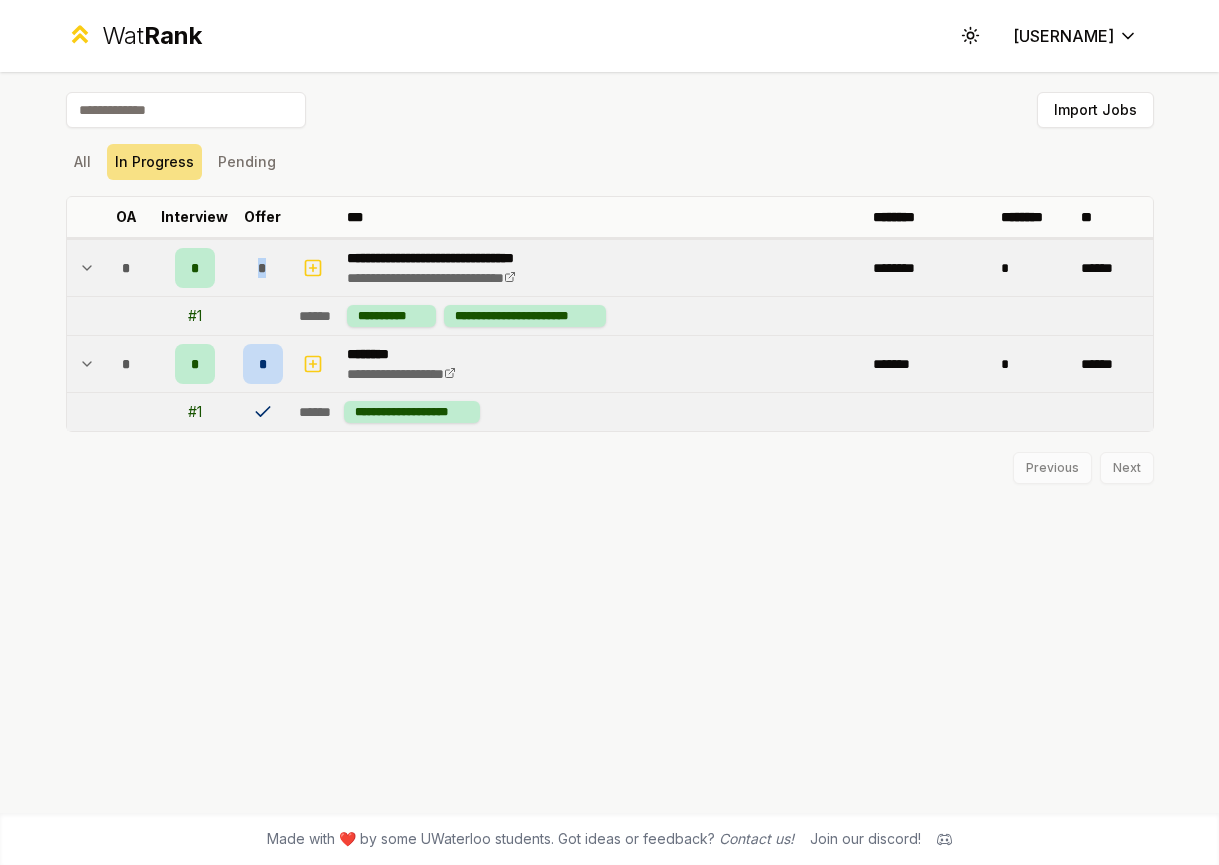 click on "*" at bounding box center (262, 268) 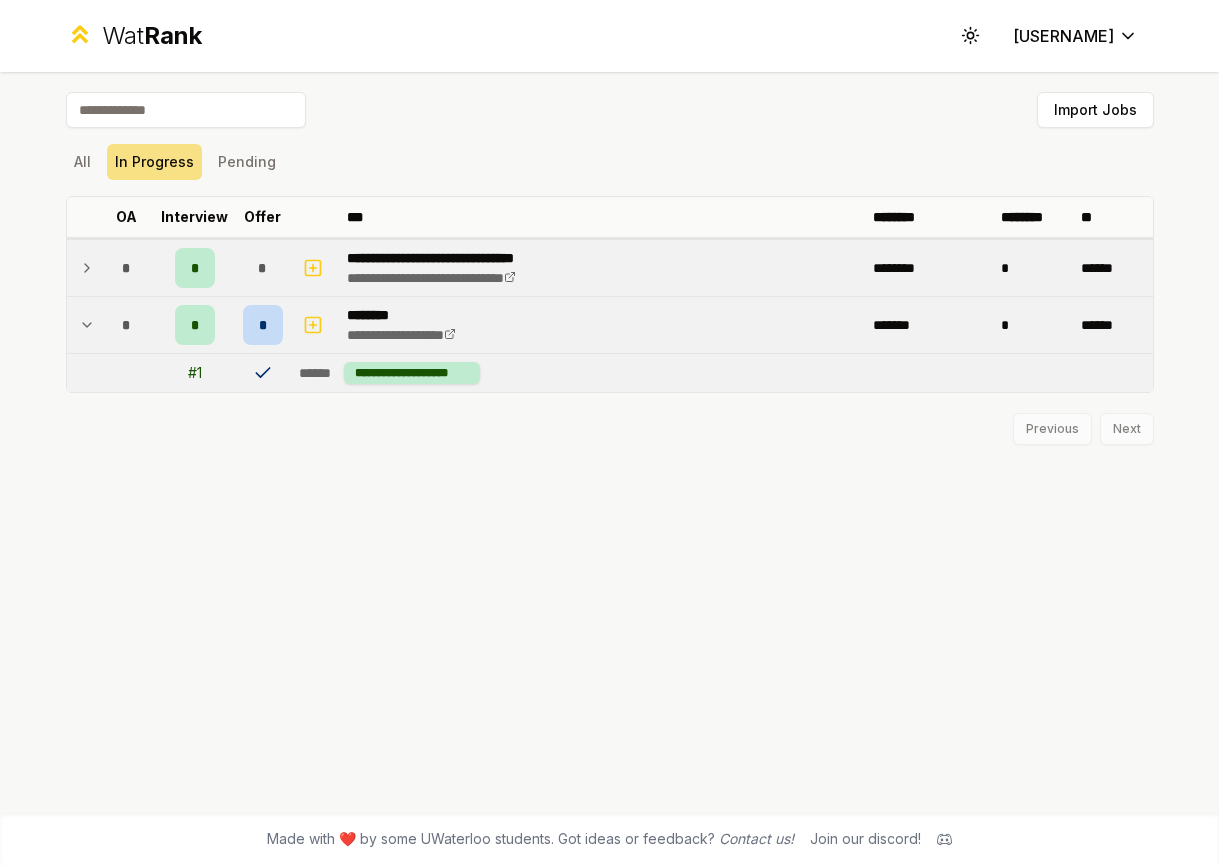 click on "*" at bounding box center (262, 268) 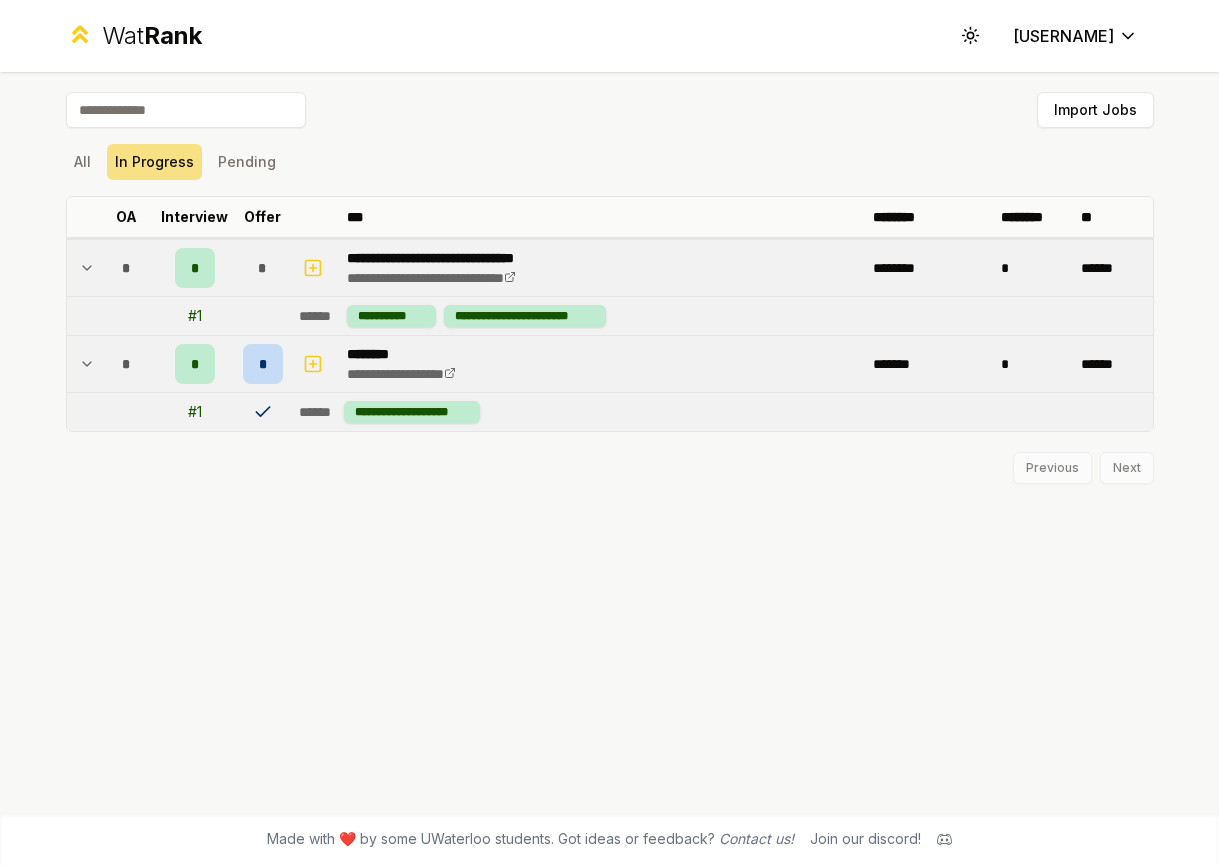 scroll, scrollTop: 0, scrollLeft: 0, axis: both 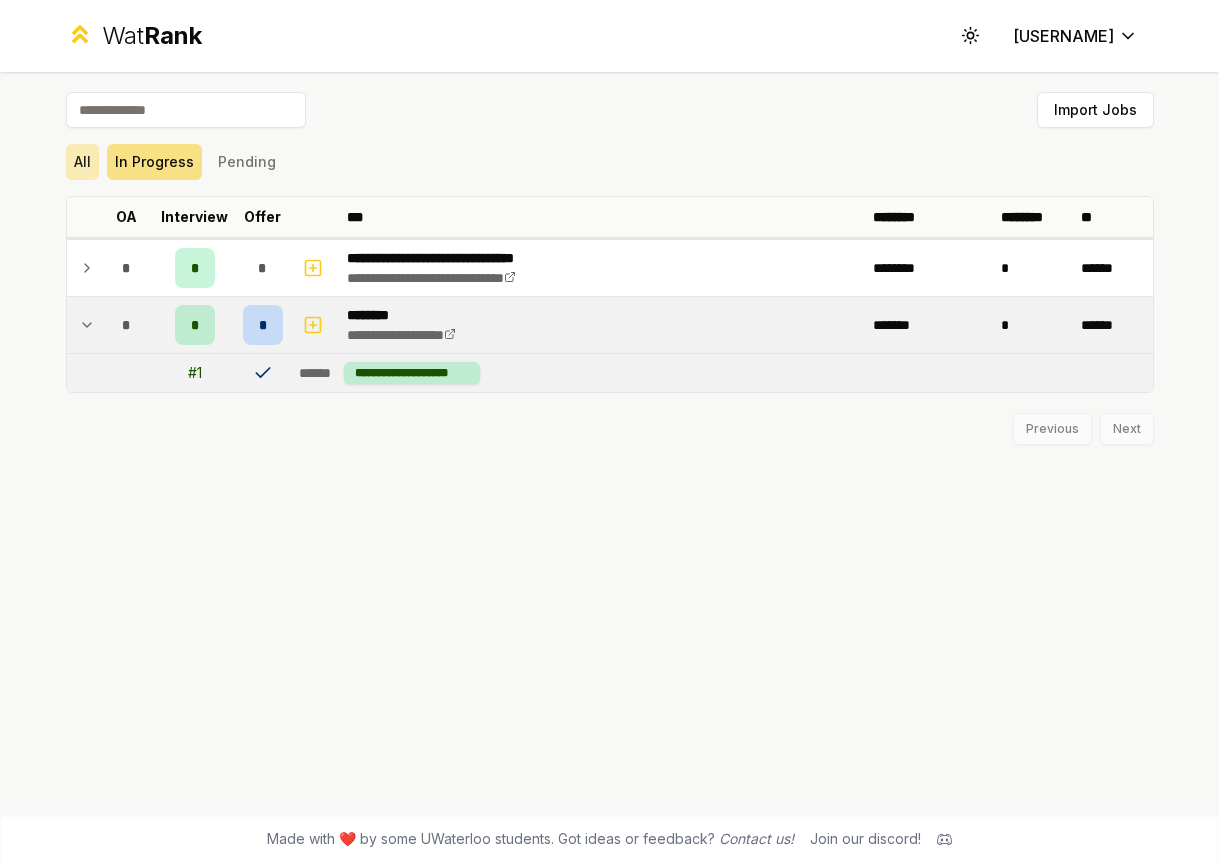 click on "All" at bounding box center [82, 162] 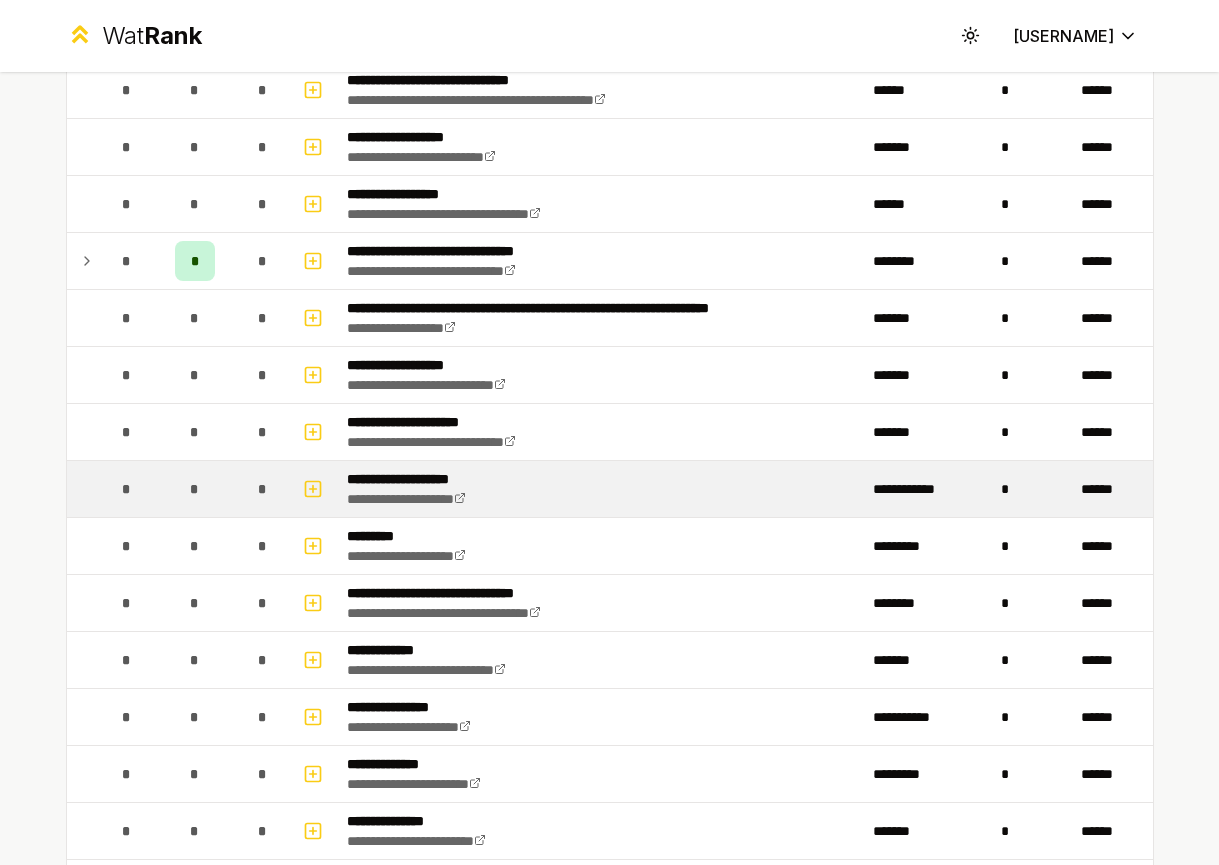 scroll, scrollTop: 2947, scrollLeft: 0, axis: vertical 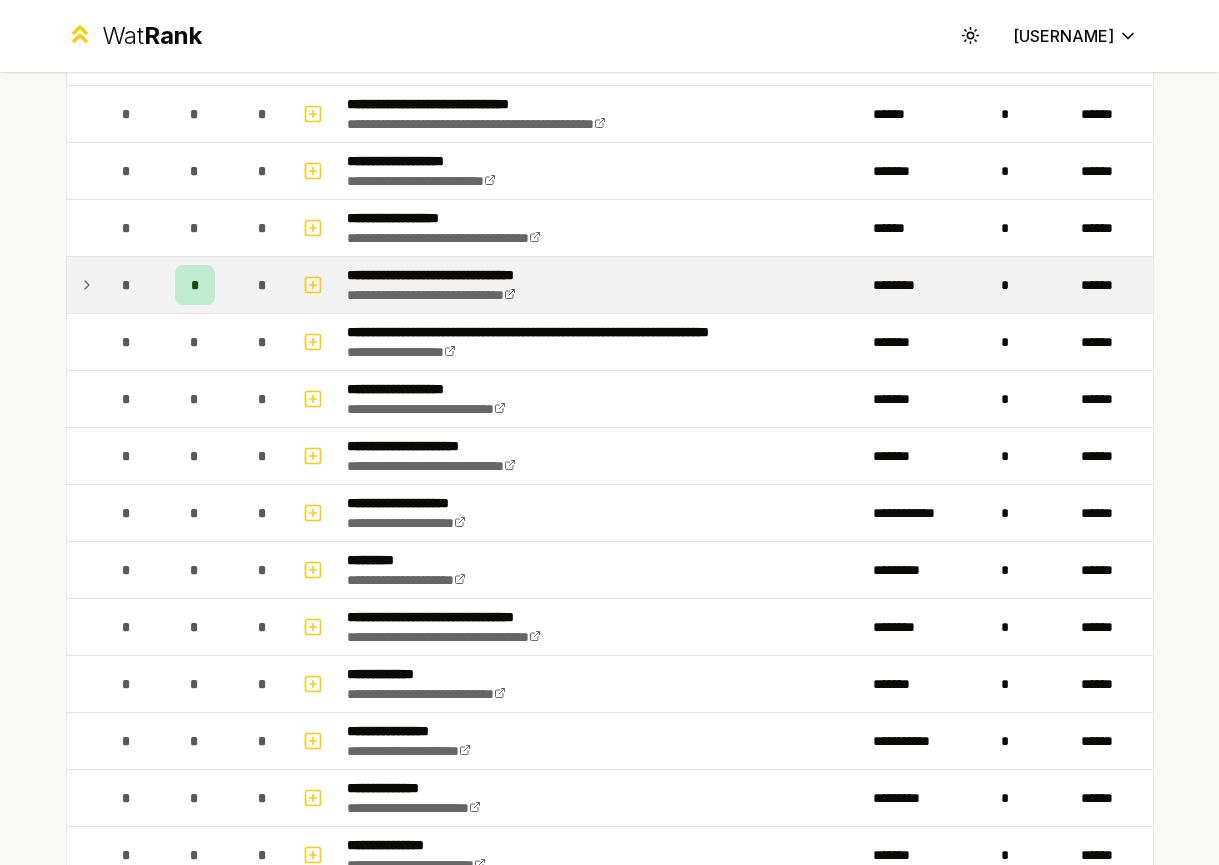 click on "*" at bounding box center [195, 285] 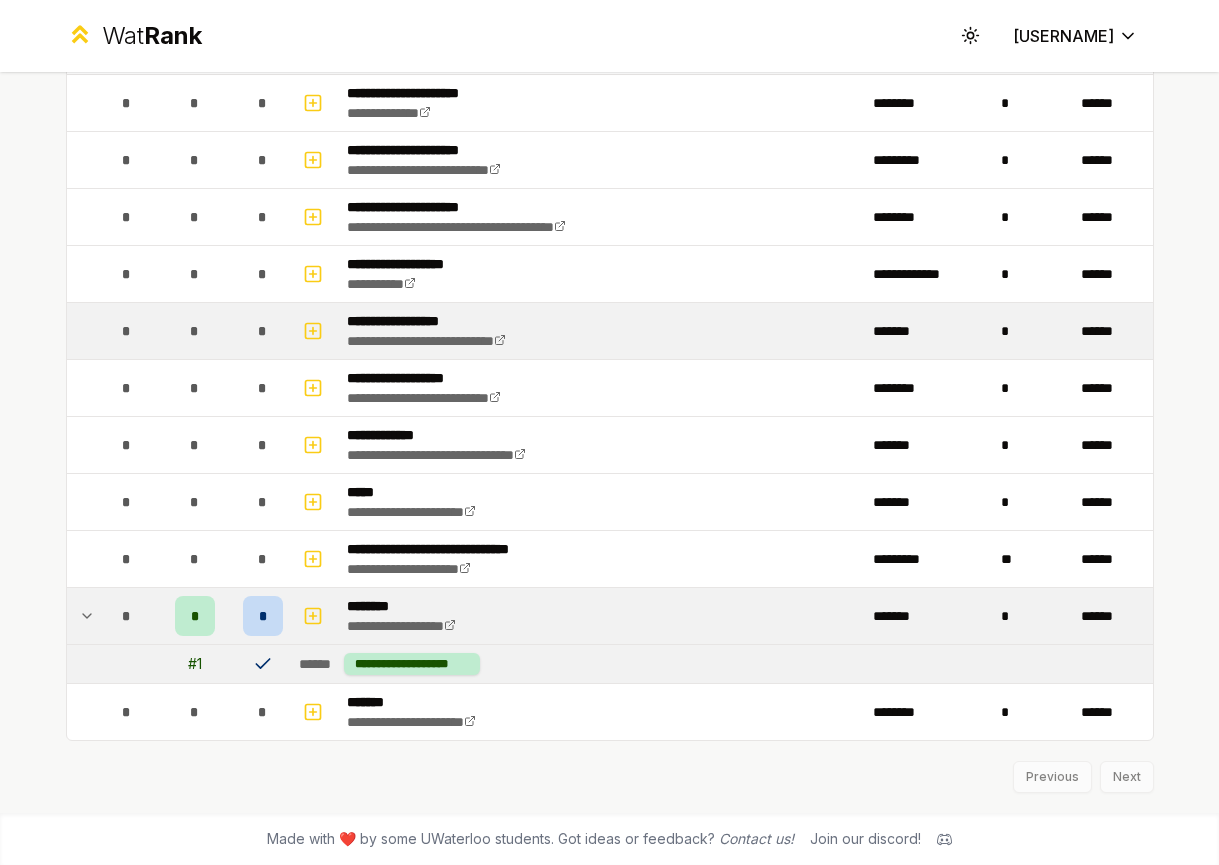 scroll, scrollTop: 4670, scrollLeft: 0, axis: vertical 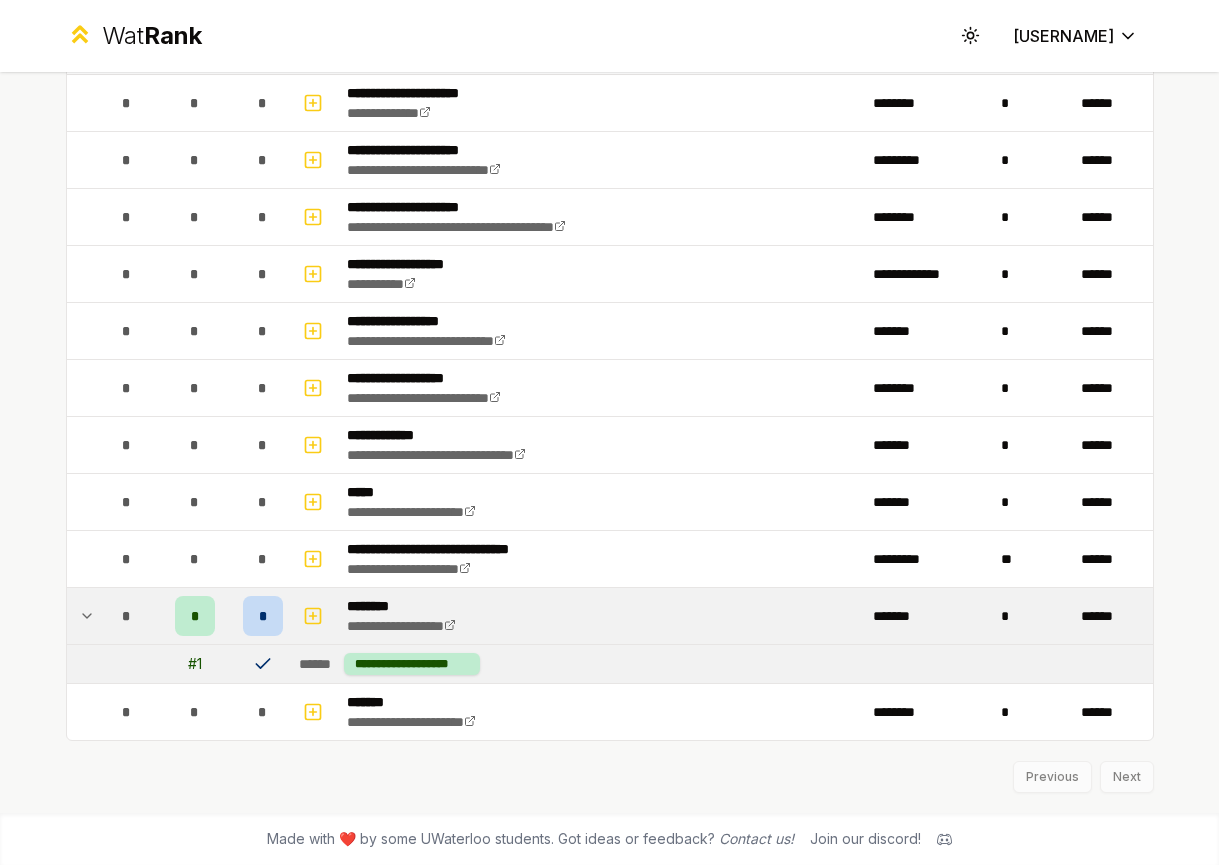 click on "********" at bounding box center [420, 606] 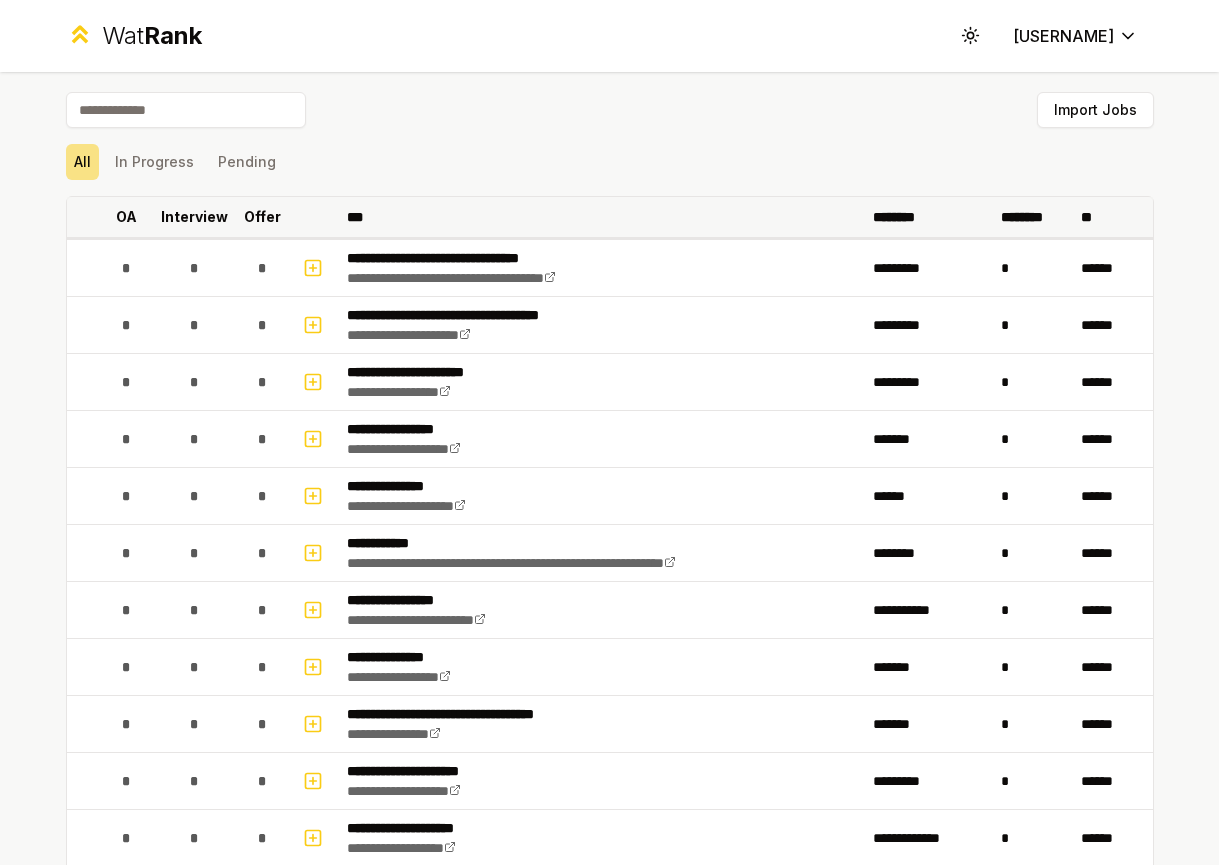 scroll, scrollTop: 0, scrollLeft: 0, axis: both 